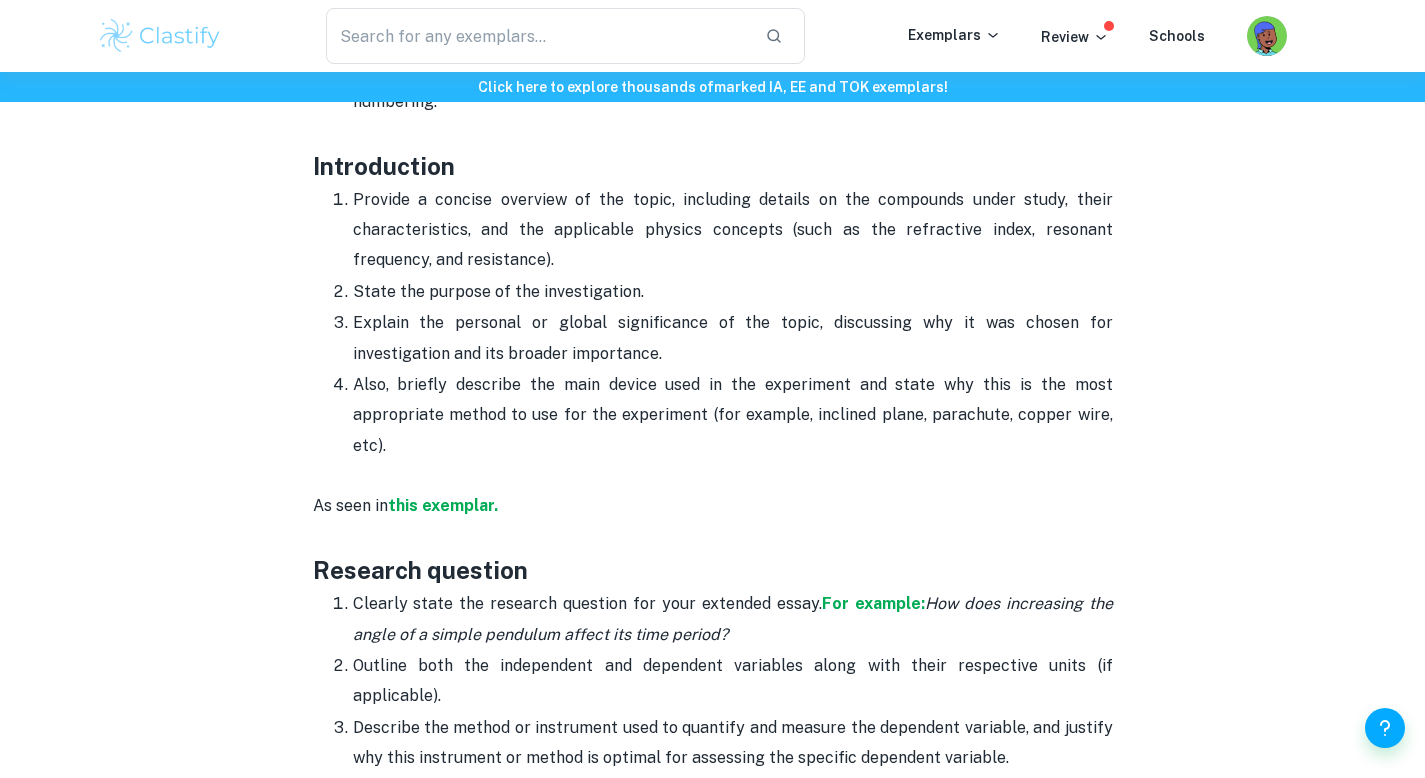 scroll, scrollTop: 1202, scrollLeft: 0, axis: vertical 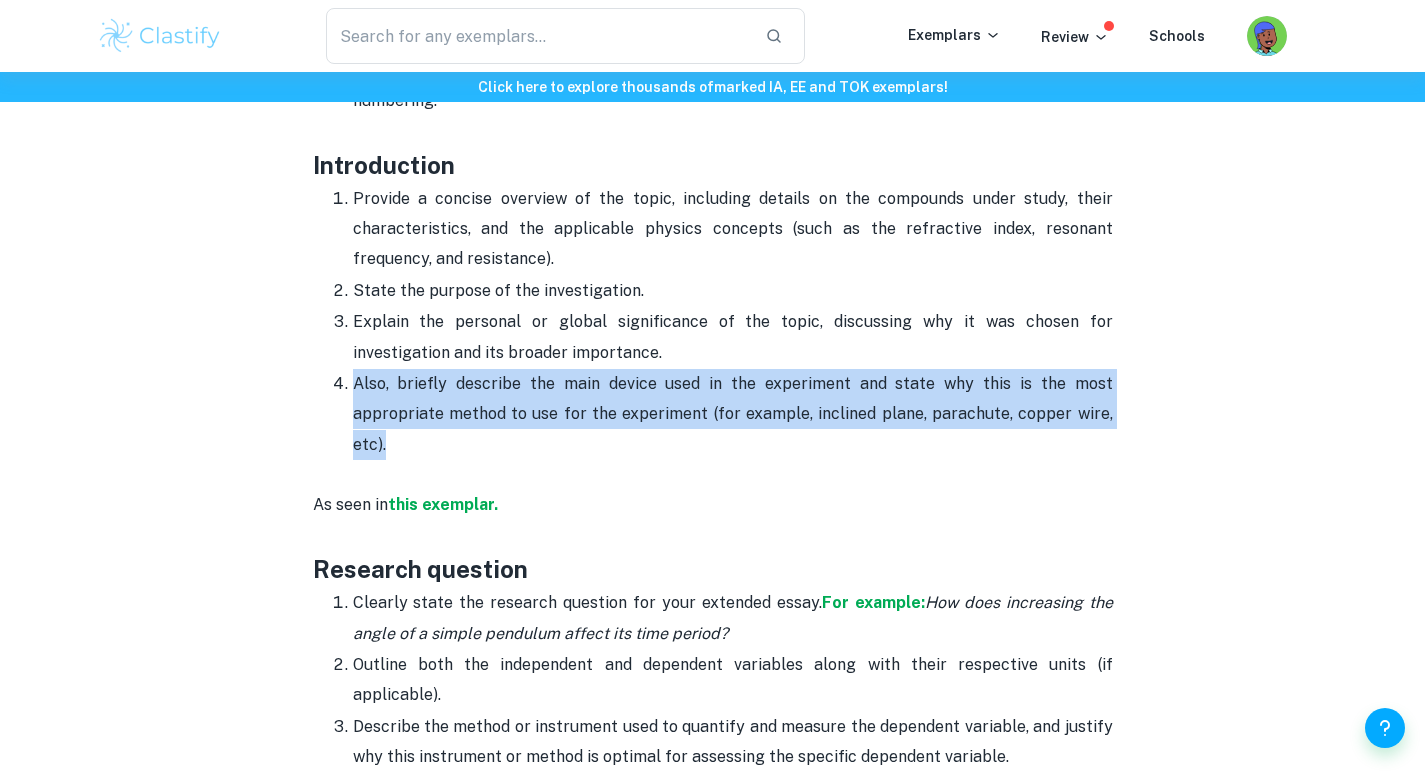drag, startPoint x: 353, startPoint y: 376, endPoint x: 481, endPoint y: 436, distance: 141.36478 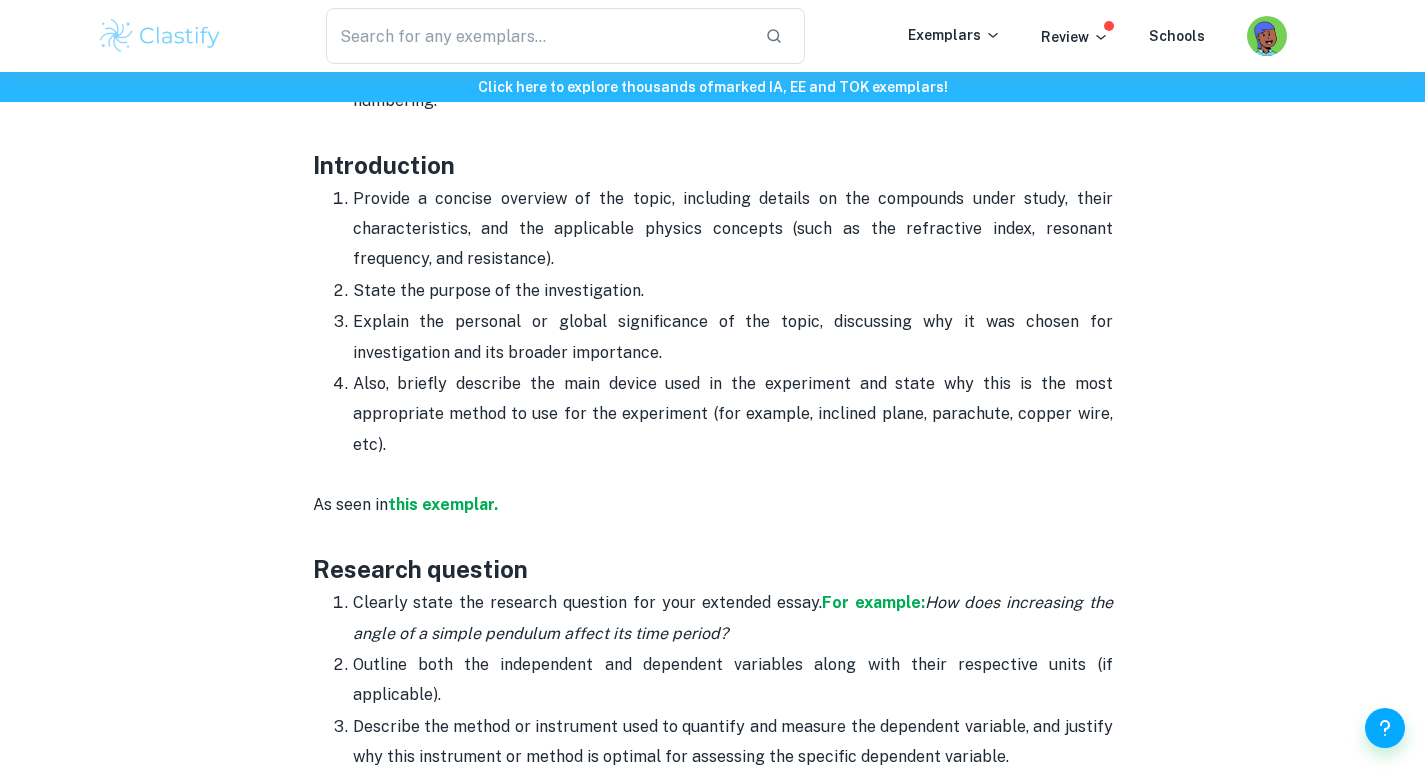 drag, startPoint x: 351, startPoint y: 199, endPoint x: 540, endPoint y: 269, distance: 201.54652 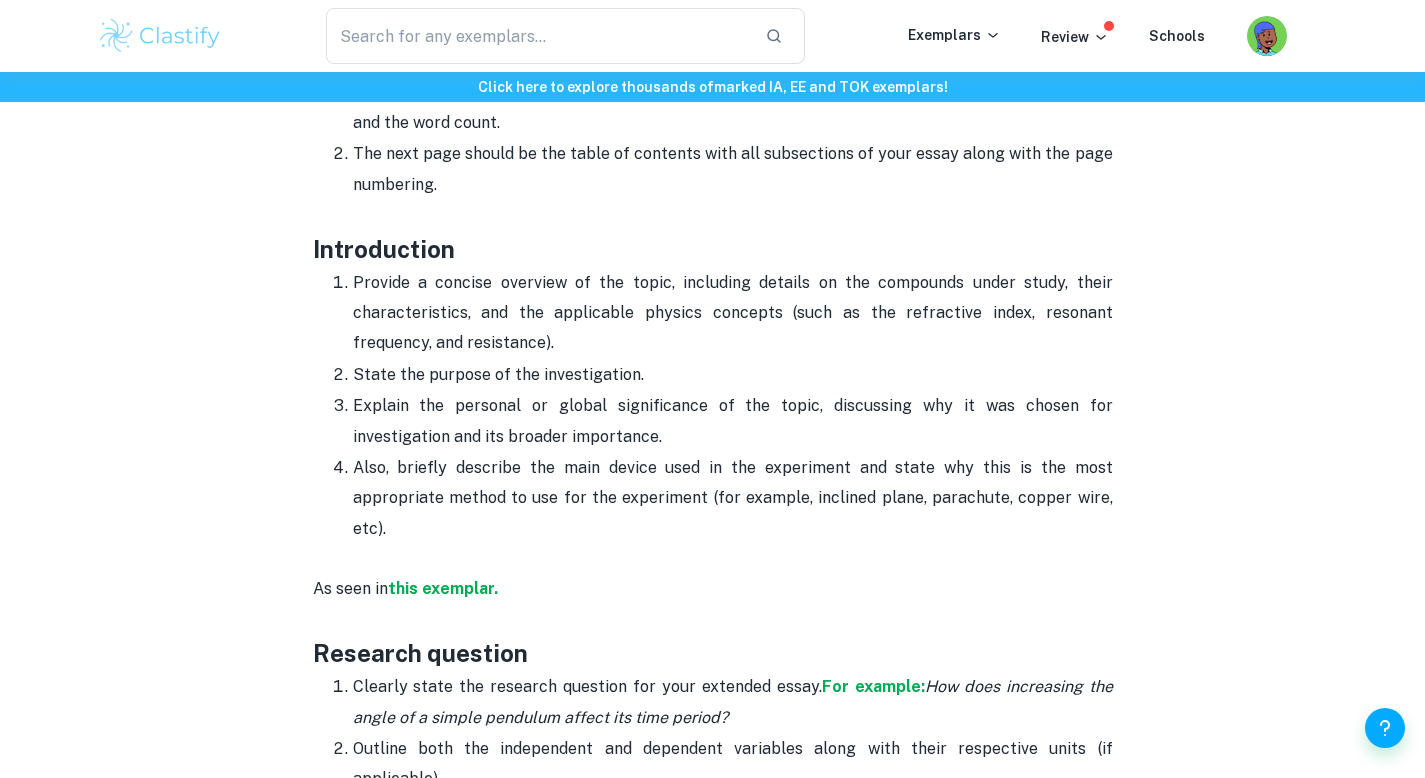 scroll, scrollTop: 1110, scrollLeft: 0, axis: vertical 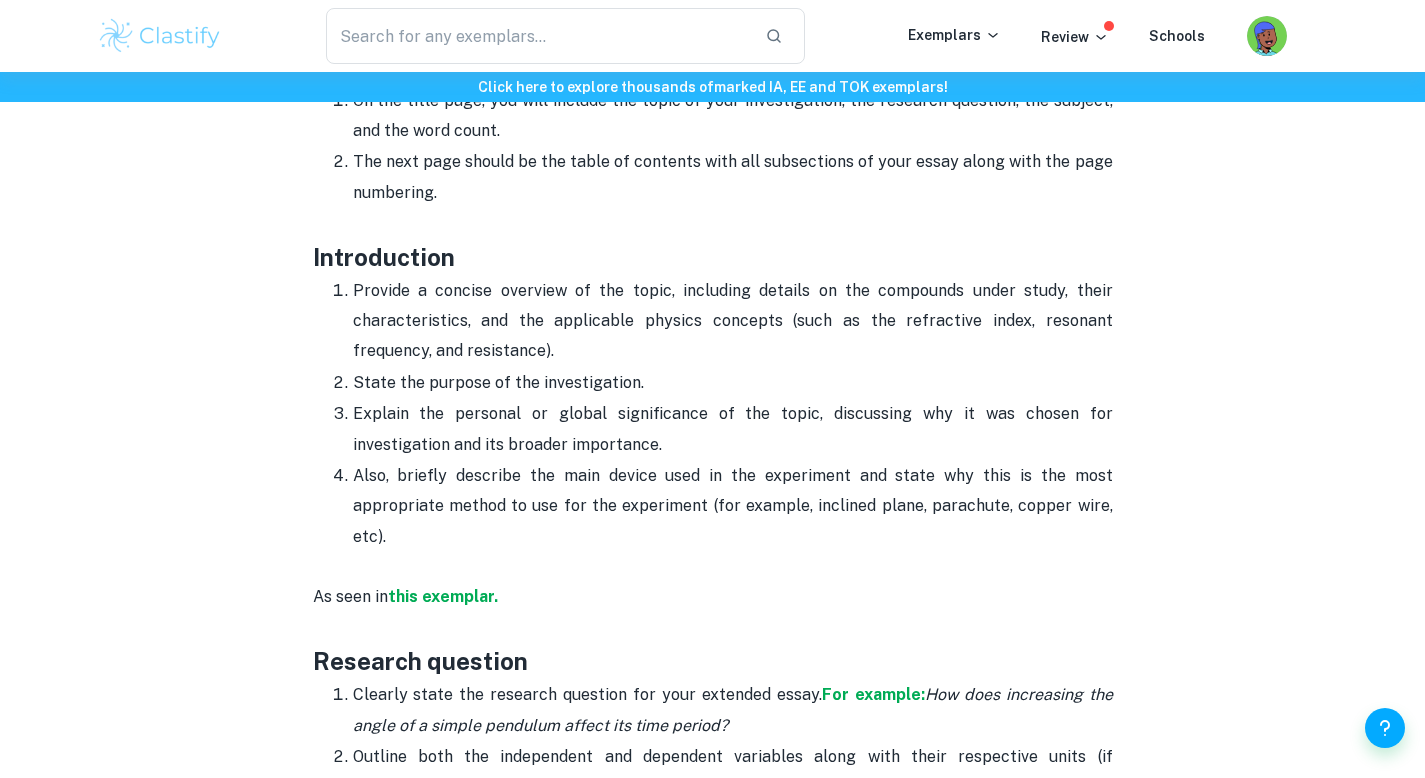 click on "Explain the personal or global significance of the topic, discussing why it was chosen for investigation and its broader importance." at bounding box center [733, 429] 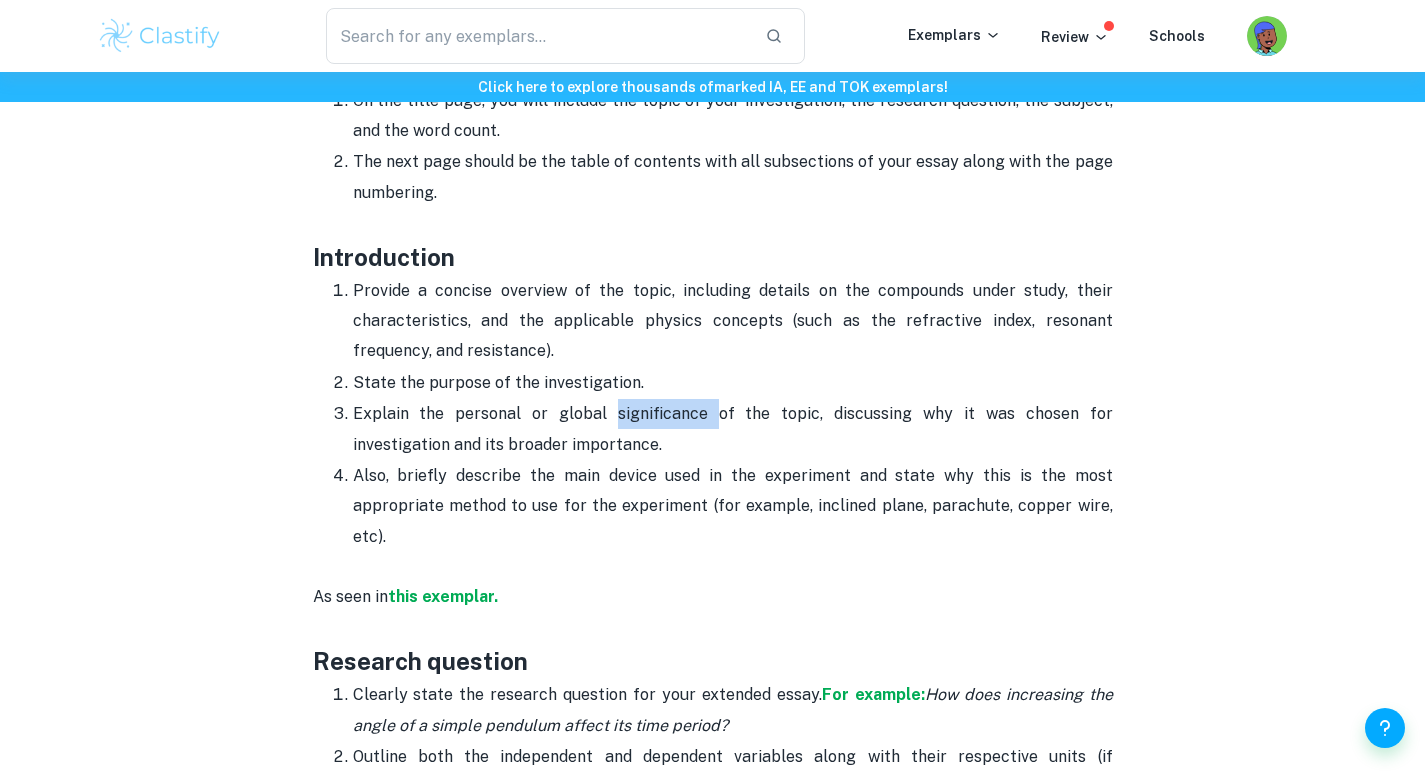 click on "Explain the personal or global significance of the topic, discussing why it was chosen for investigation and its broader importance." at bounding box center (733, 429) 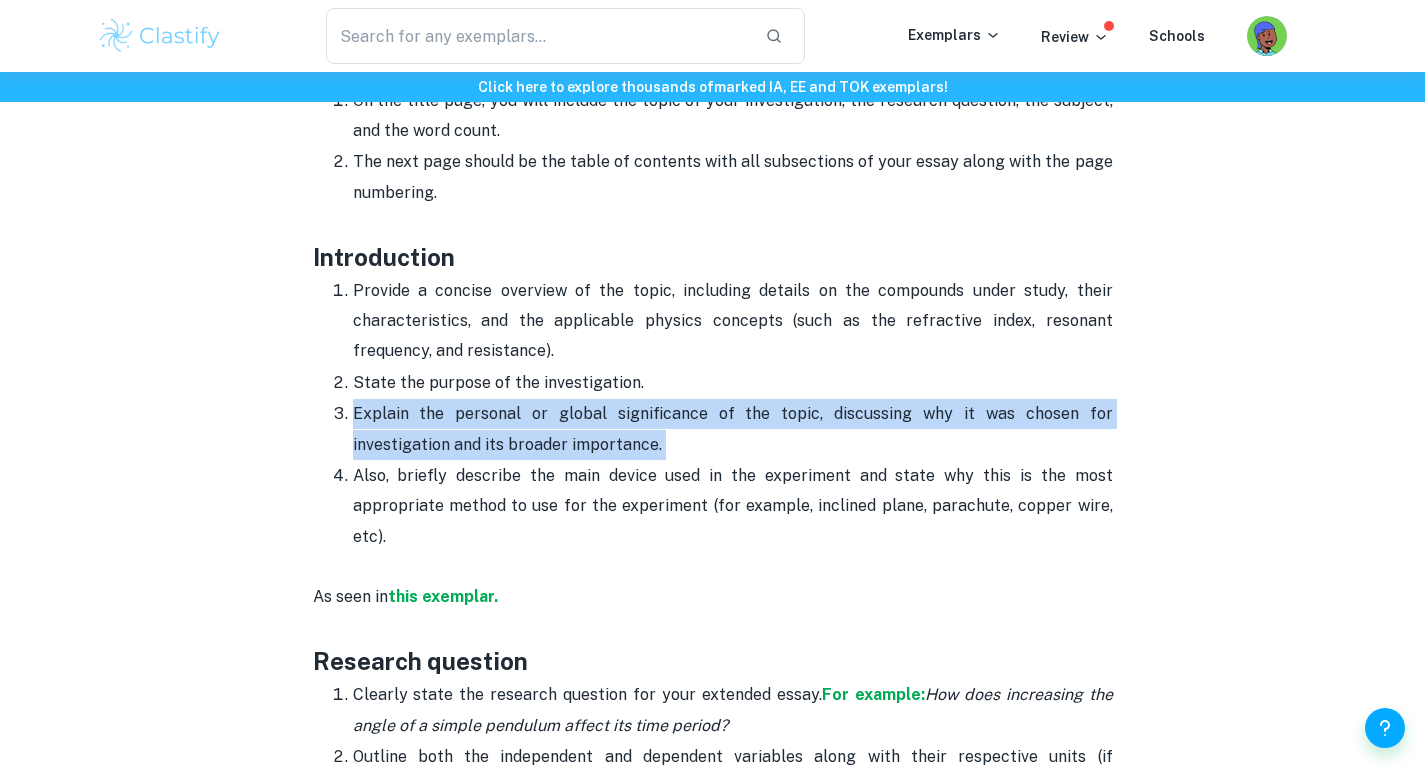 click on "Explain the personal or global significance of the topic, discussing why it was chosen for investigation and its broader importance." at bounding box center [733, 429] 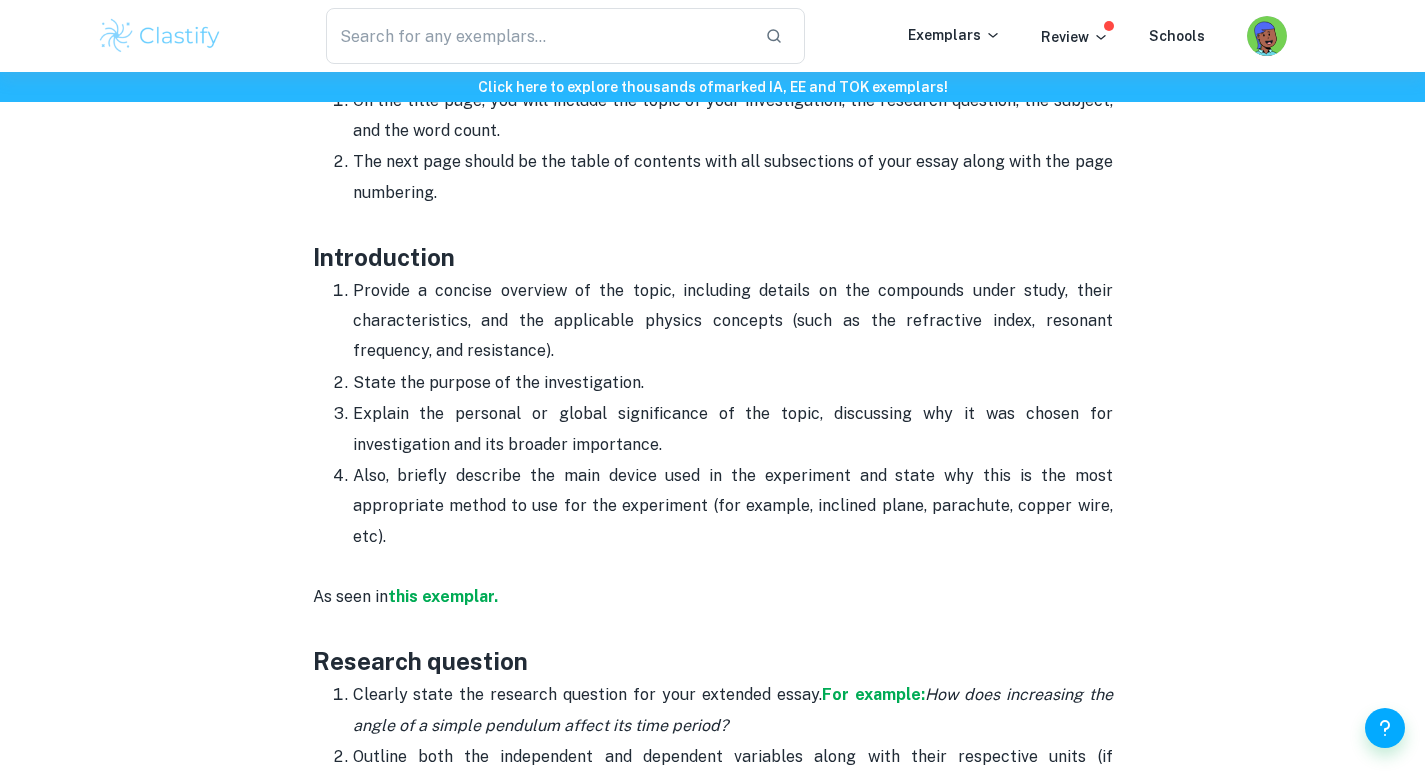 click on "Also, briefly describe the main device used in the experiment and state why this is the most appropriate method to use for the experiment (for example, inclined plane, parachute, copper wire, etc)." at bounding box center [733, 506] 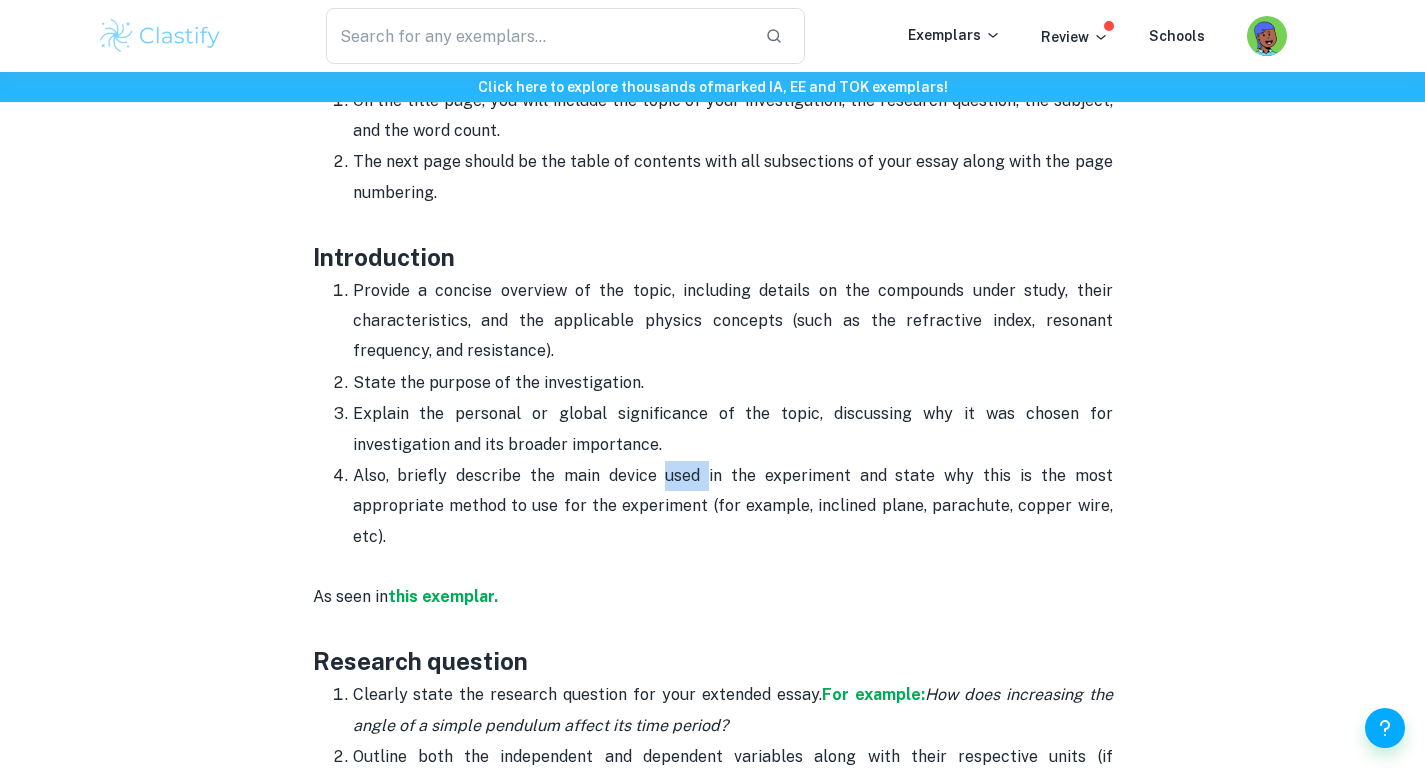 click on "Also, briefly describe the main device used in the experiment and state why this is the most appropriate method to use for the experiment (for example, inclined plane, parachute, copper wire, etc)." at bounding box center [733, 506] 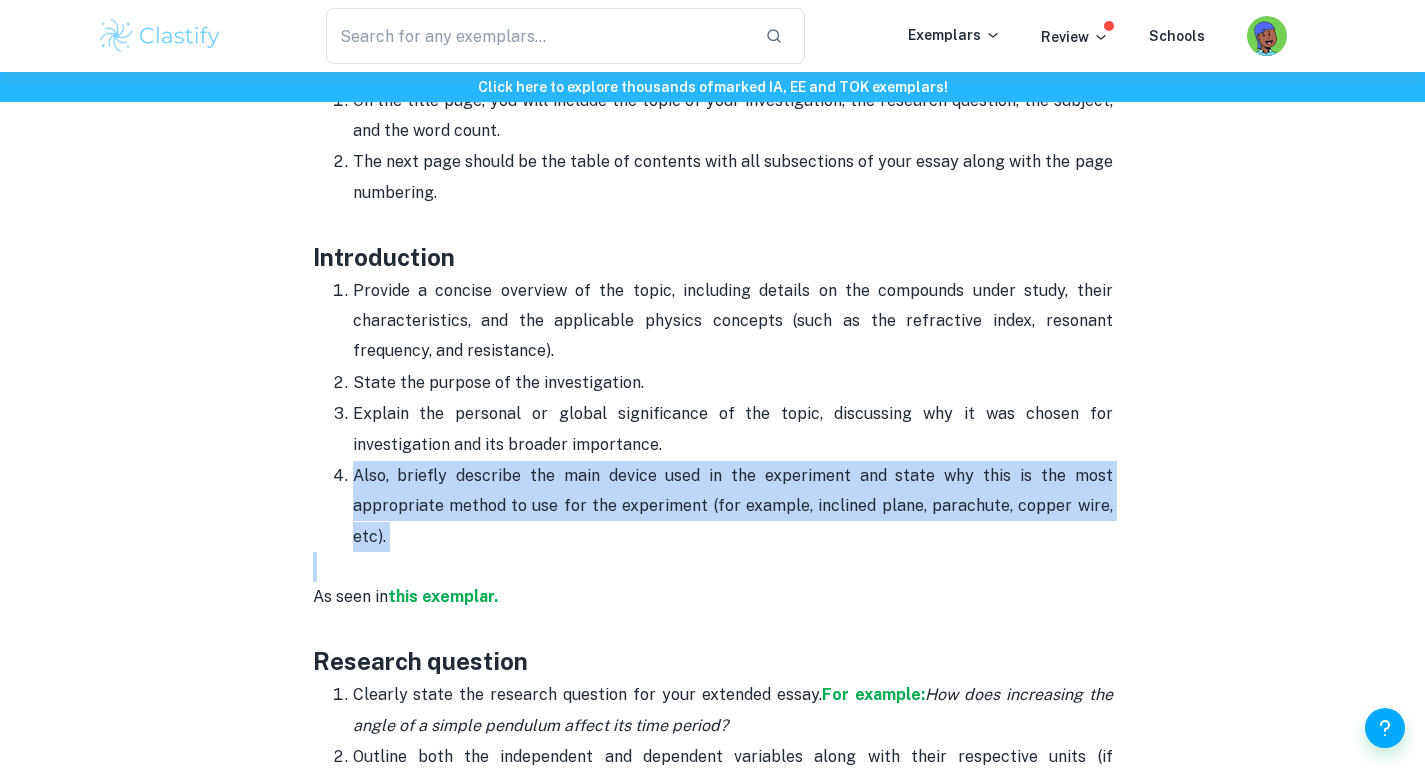 click on "Also, briefly describe the main device used in the experiment and state why this is the most appropriate method to use for the experiment (for example, inclined plane, parachute, copper wire, etc)." at bounding box center (733, 506) 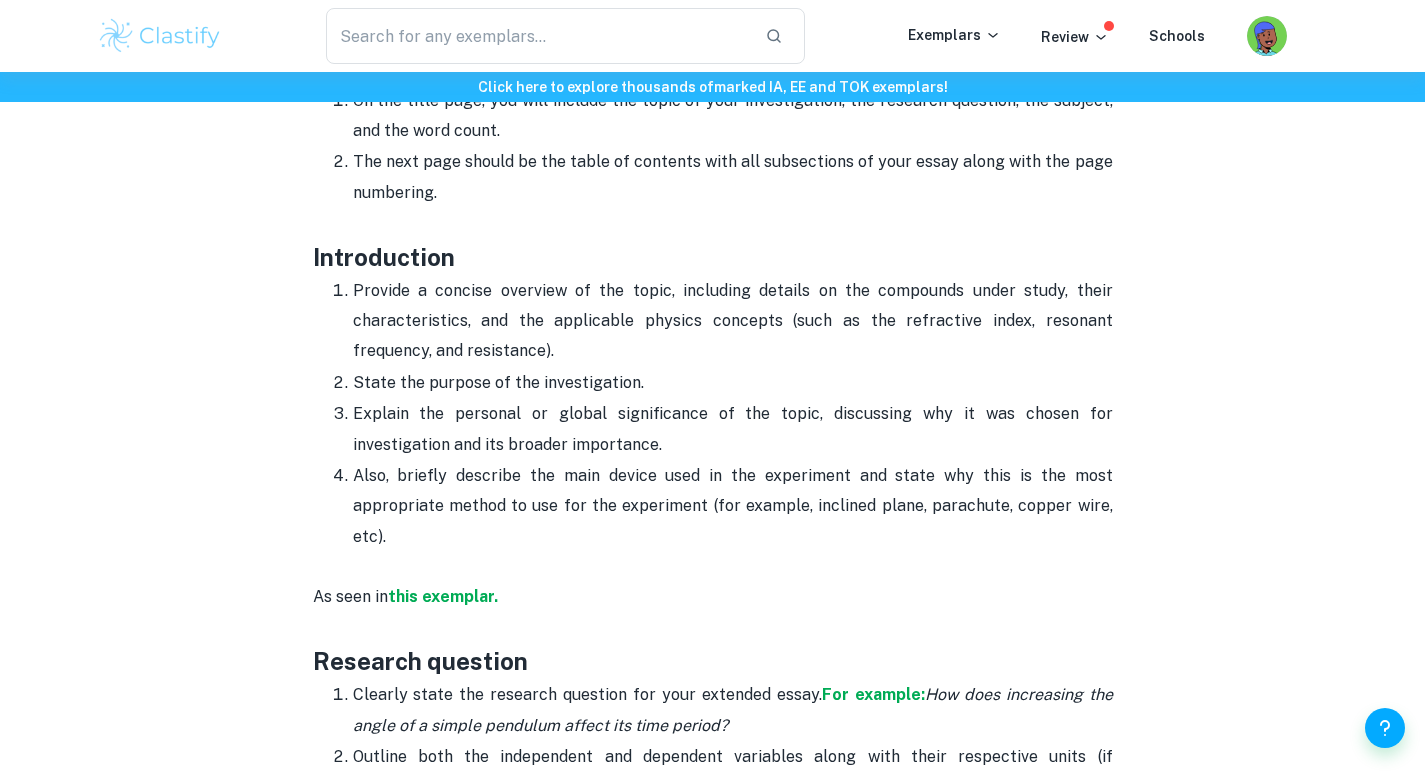 click on "Provide a concise overview of the topic, including details on the compounds under study, their characteristics, and the applicable physics concepts (such as the refractive index, resonant frequency, and resistance)." at bounding box center [733, 321] 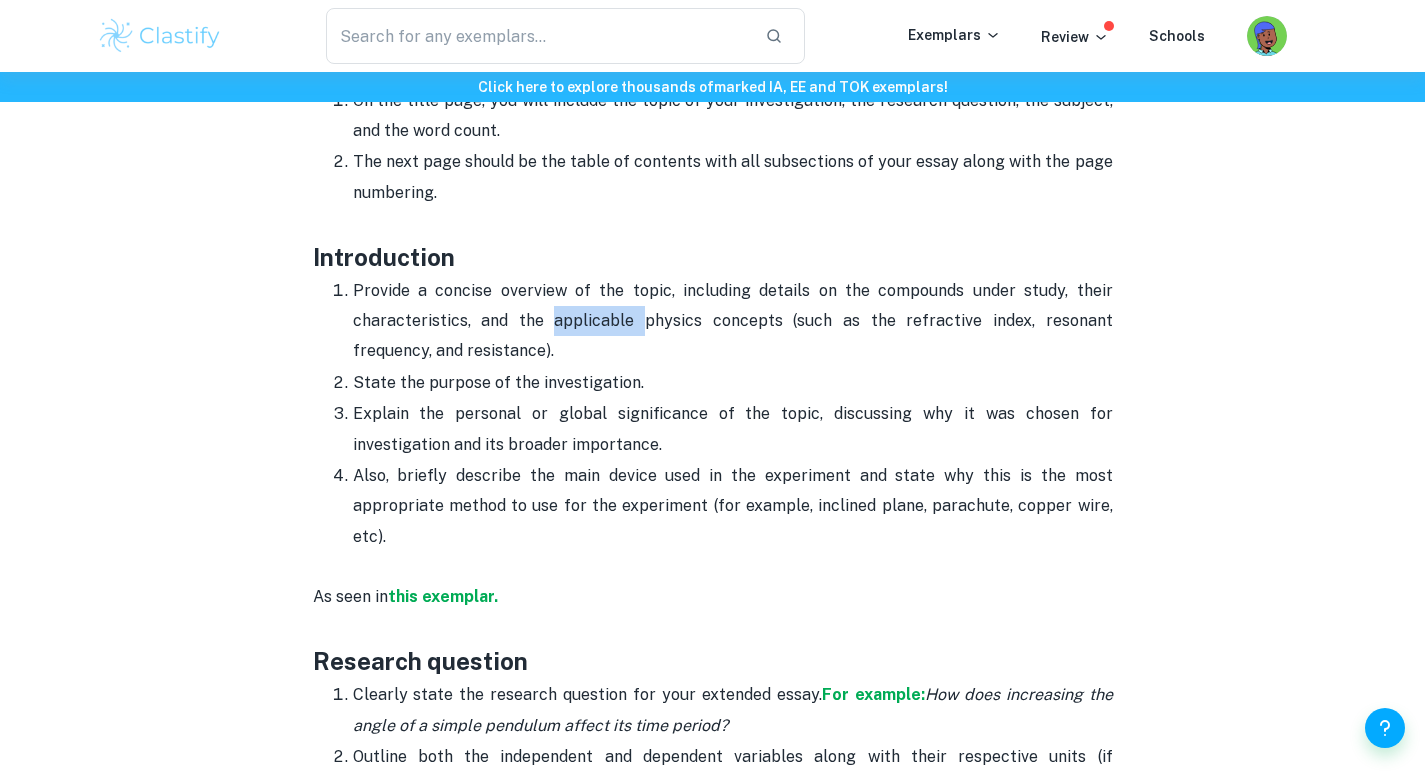 click on "Provide a concise overview of the topic, including details on the compounds under study, their characteristics, and the applicable physics concepts (such as the refractive index, resonant frequency, and resistance)." at bounding box center [733, 321] 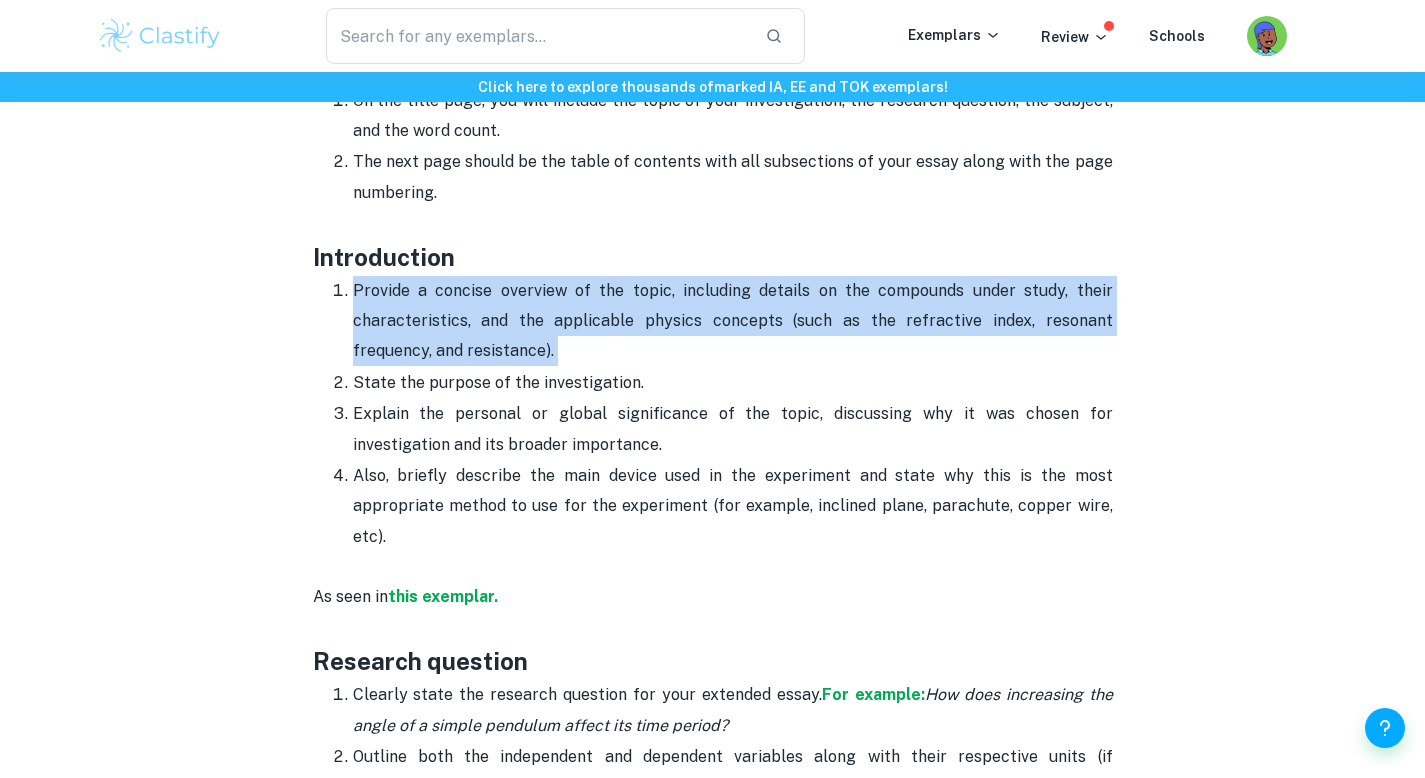 click on "Provide a concise overview of the topic, including details on the compounds under study, their characteristics, and the applicable physics concepts (such as the refractive index, resonant frequency, and resistance)." at bounding box center [733, 321] 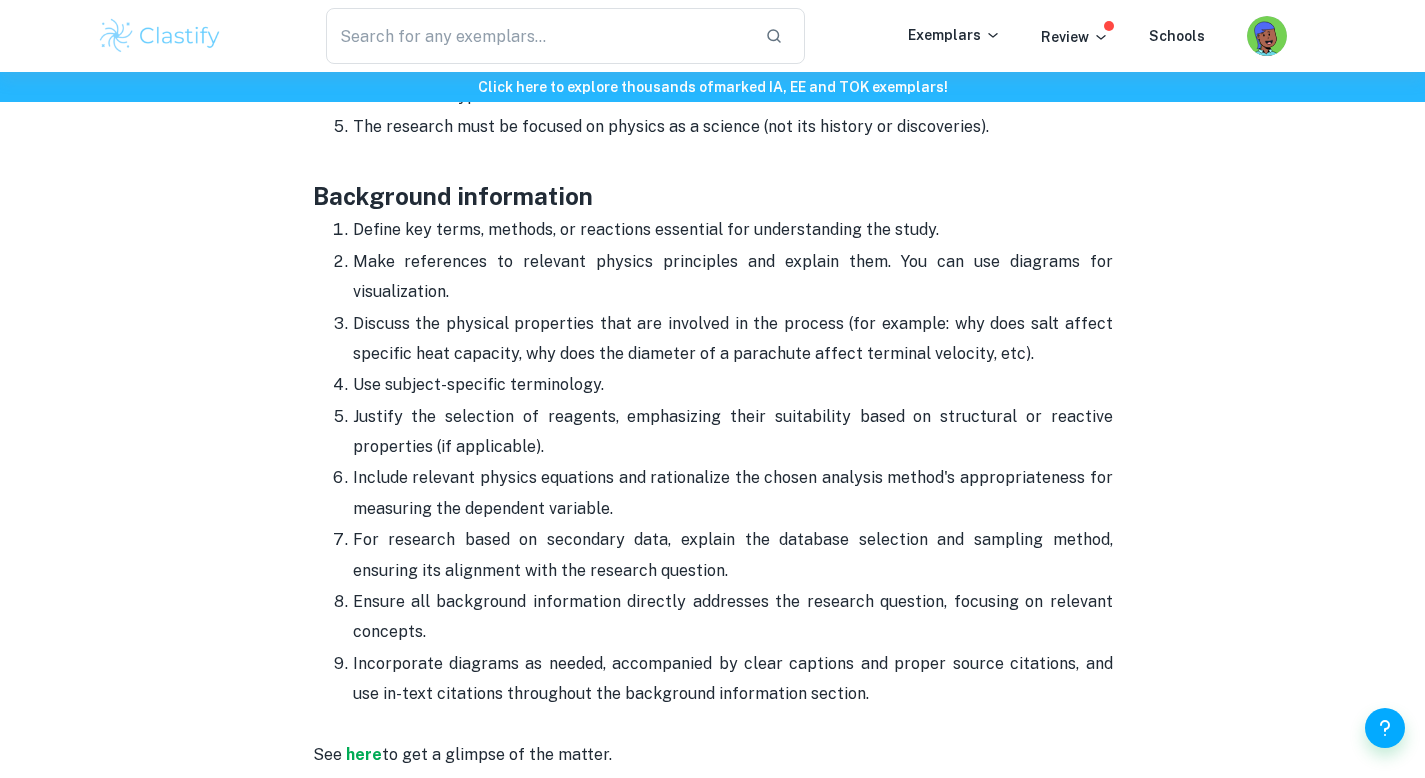 scroll, scrollTop: 1894, scrollLeft: 0, axis: vertical 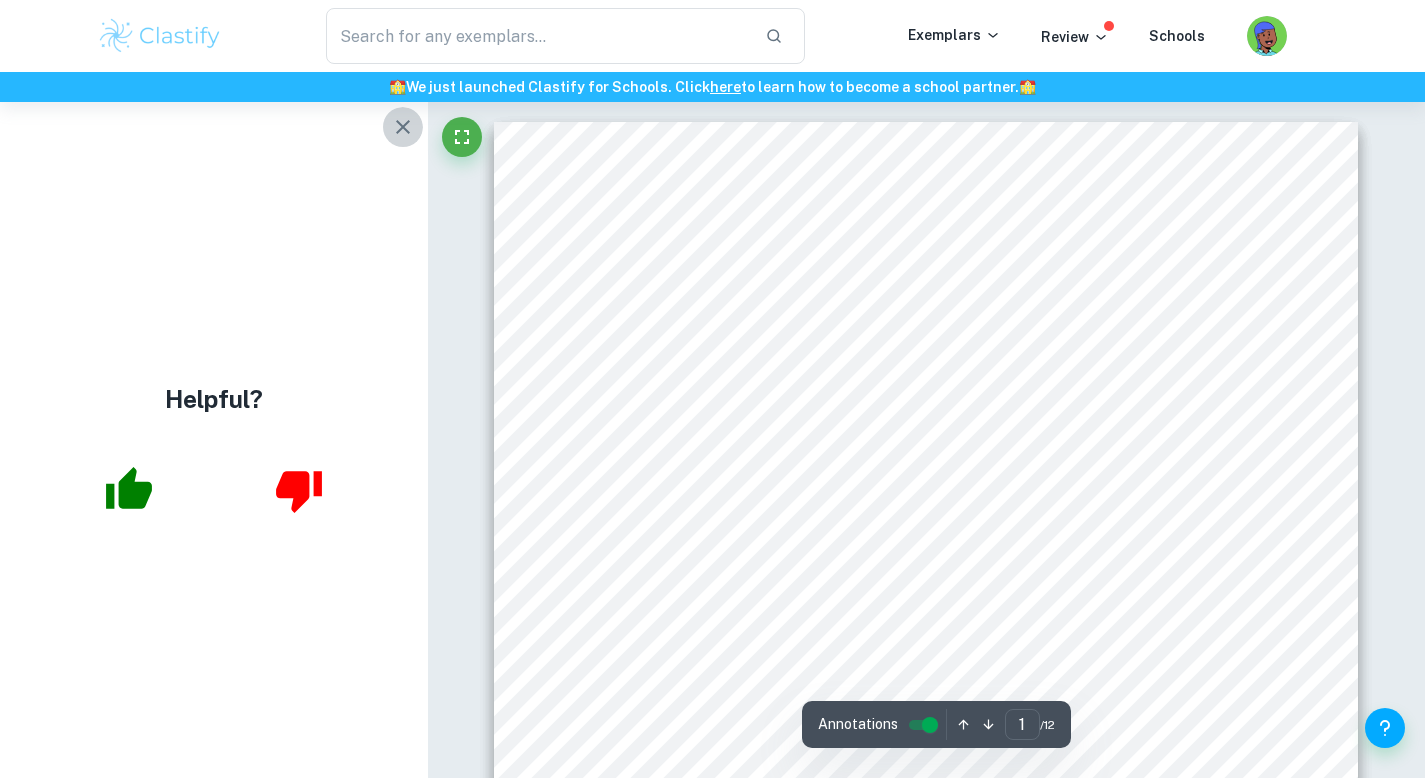 click 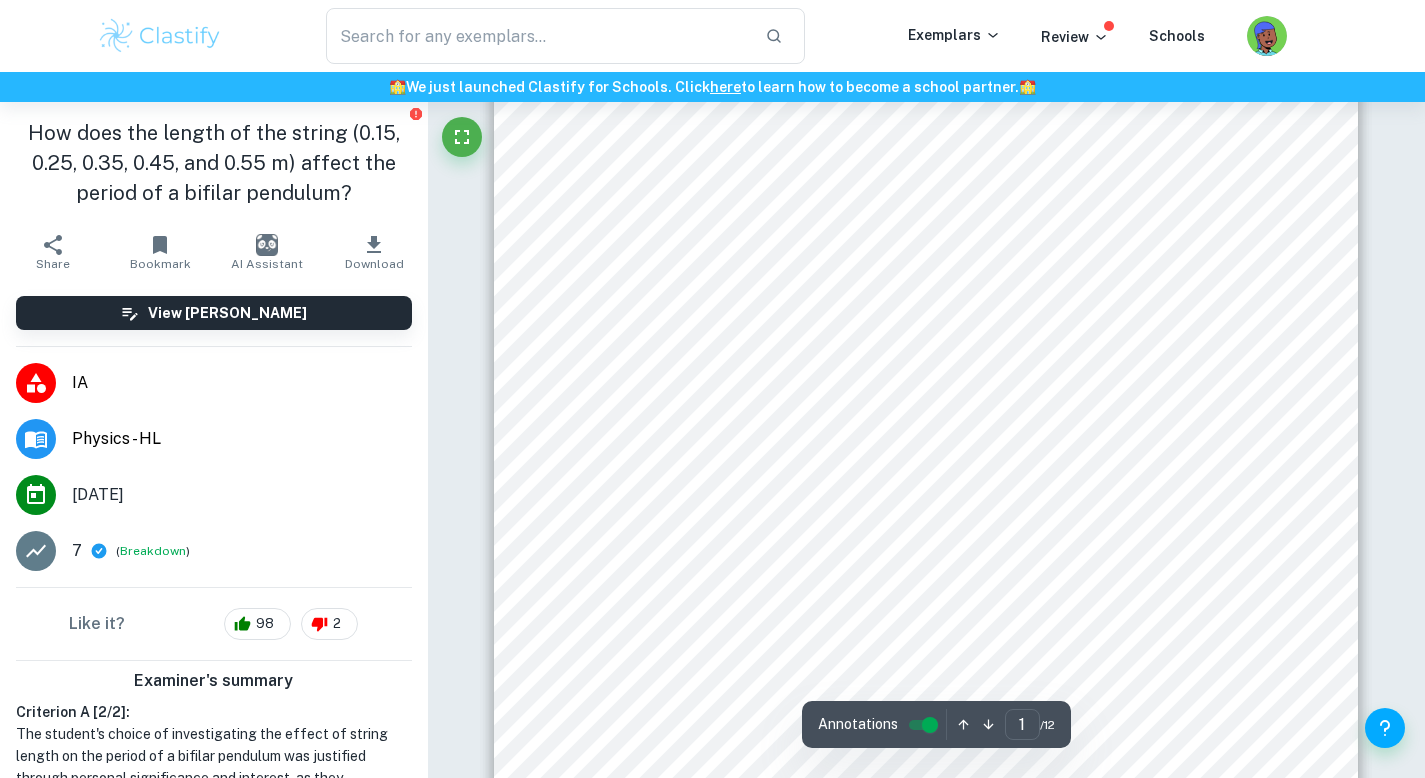 scroll, scrollTop: 89, scrollLeft: 0, axis: vertical 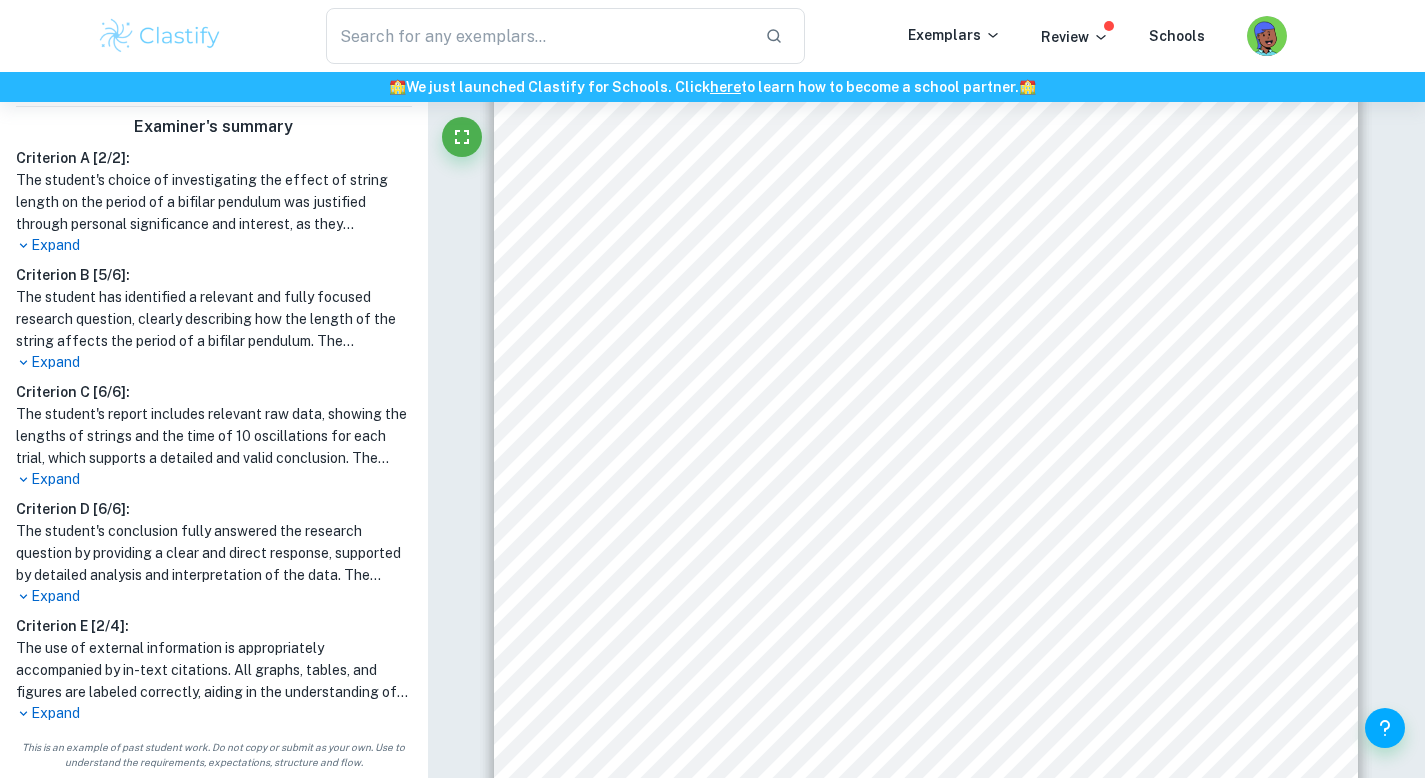 click on "Expand" at bounding box center [214, 713] 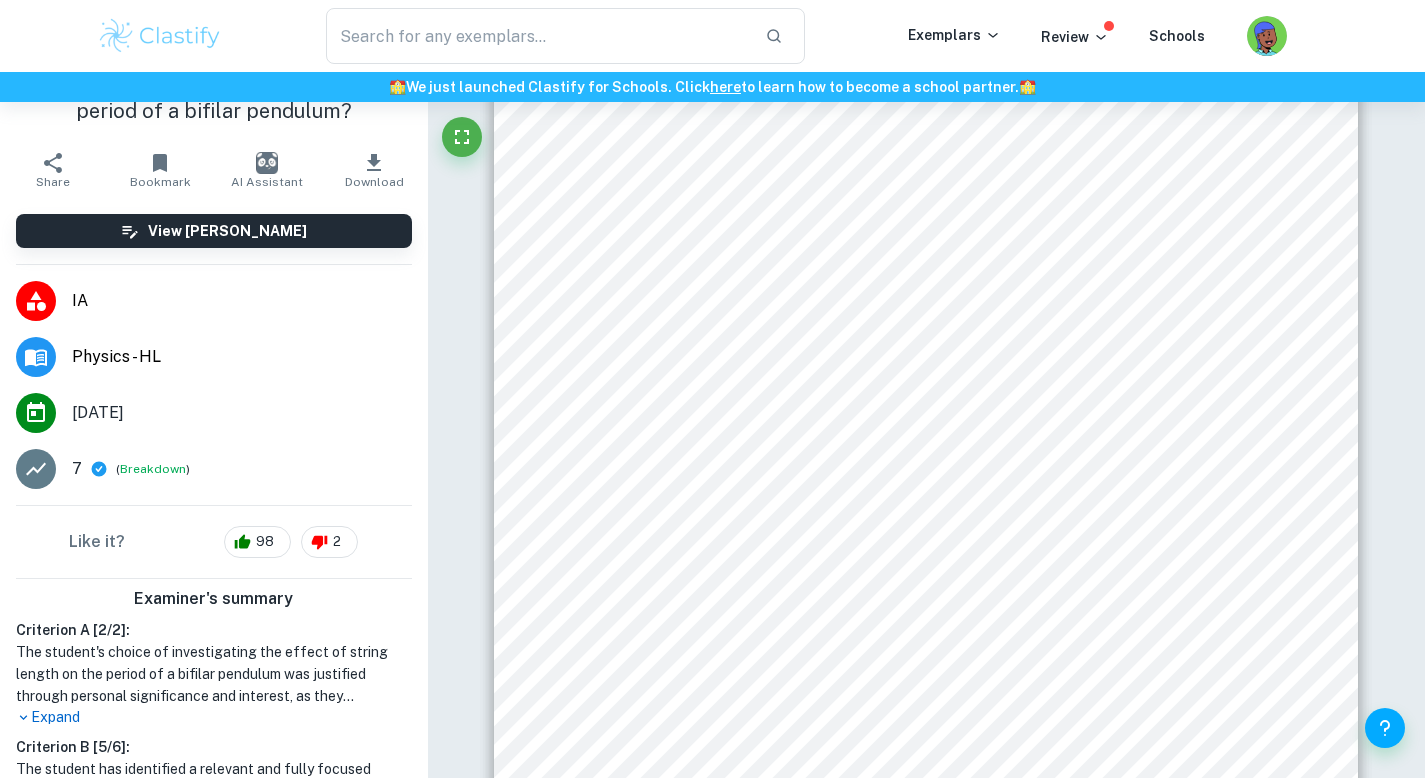 scroll, scrollTop: 68, scrollLeft: 0, axis: vertical 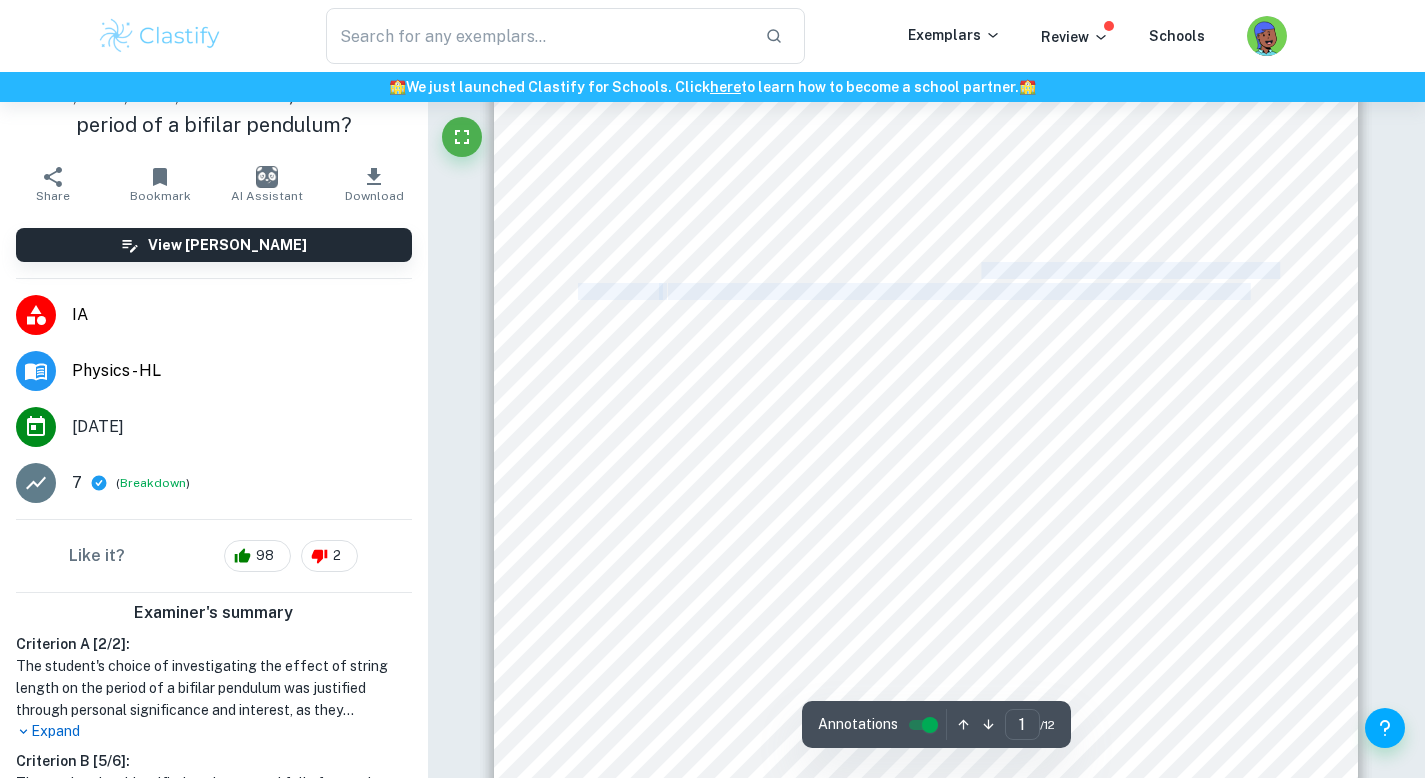 drag, startPoint x: 980, startPoint y: 265, endPoint x: 1254, endPoint y: 293, distance: 275.42694 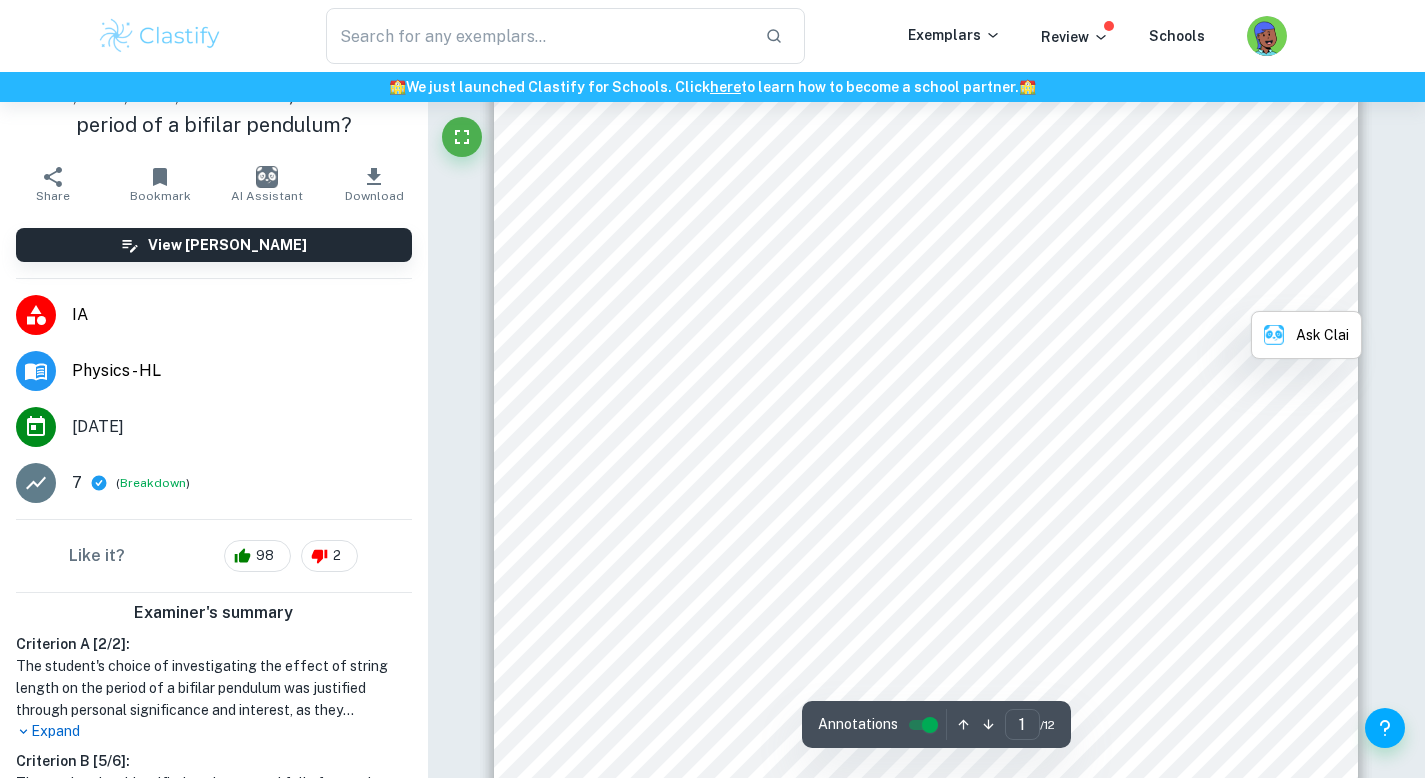 click on "Page 1 of 12 1. Introduction It has always sparked my interest in how aeroplanes are able to maintain stability while on flight, specifically, unmanned air vehicles (UAV). Recently, I9ve seen a video on the use of these UAVs in Africa to transport medical supplies such as blood and vaccines. As I intend to study mechanical engineering at university, a topic that has caught my attention is the bifilar pendulum and how it was used in designing and constructing UAVs by simulating and calculating its moment of inertia (Habeck & Seiler, n.d.). Though not thoroughly taught, this topic is connected to the topics learned in class, such as simple harmonic motion (Waves) and torque in Option B (Engineering Physics). Thus, my research question is:   How does the length of the string (0.15, 0.25, 0.35, 0.45, and 0.55 m) affect the period of a bifilar pendulum? In a bifilar pendulum, it is known that factors may affect the period of oscillation and moment of can influence the moment of inertia of an object.   Figure 1" at bounding box center [926, 303] 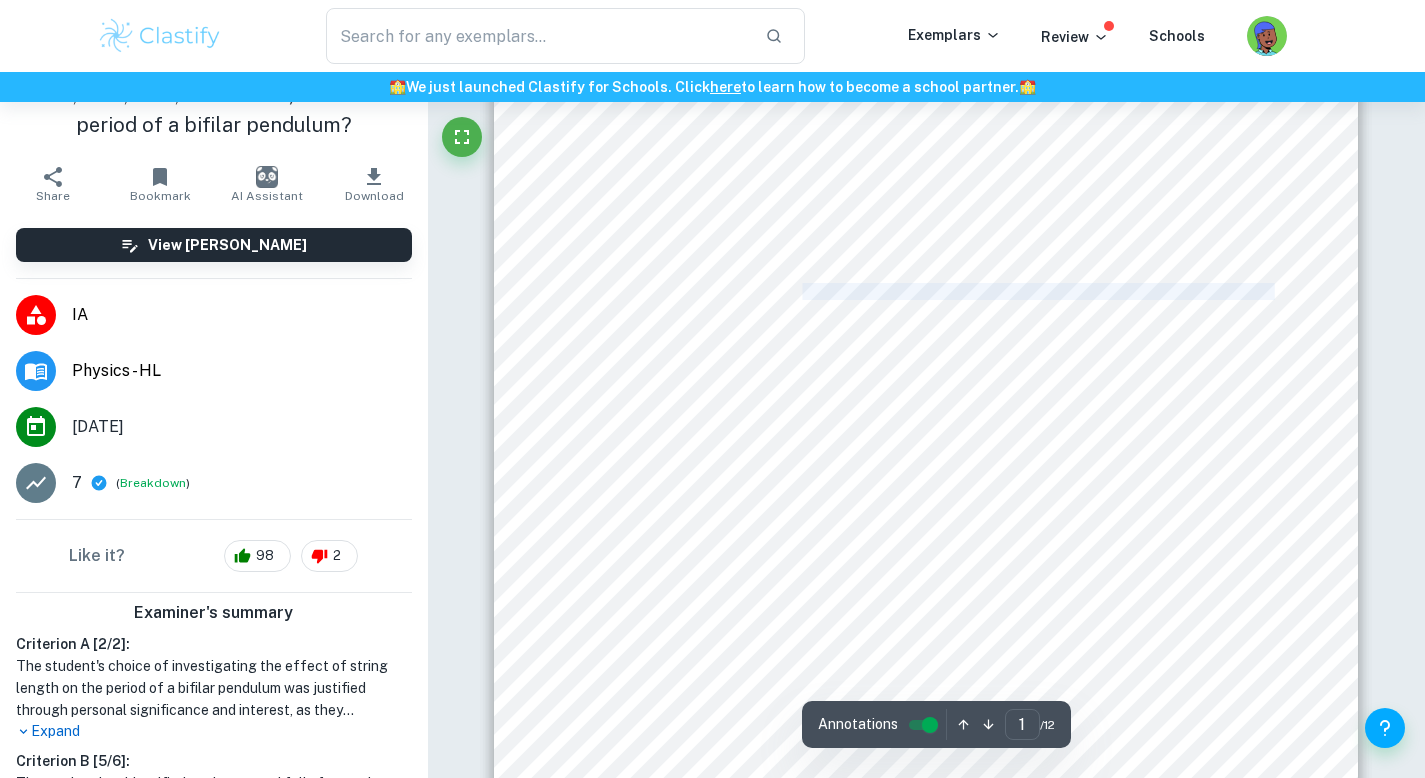 drag, startPoint x: 802, startPoint y: 286, endPoint x: 1274, endPoint y: 288, distance: 472.00424 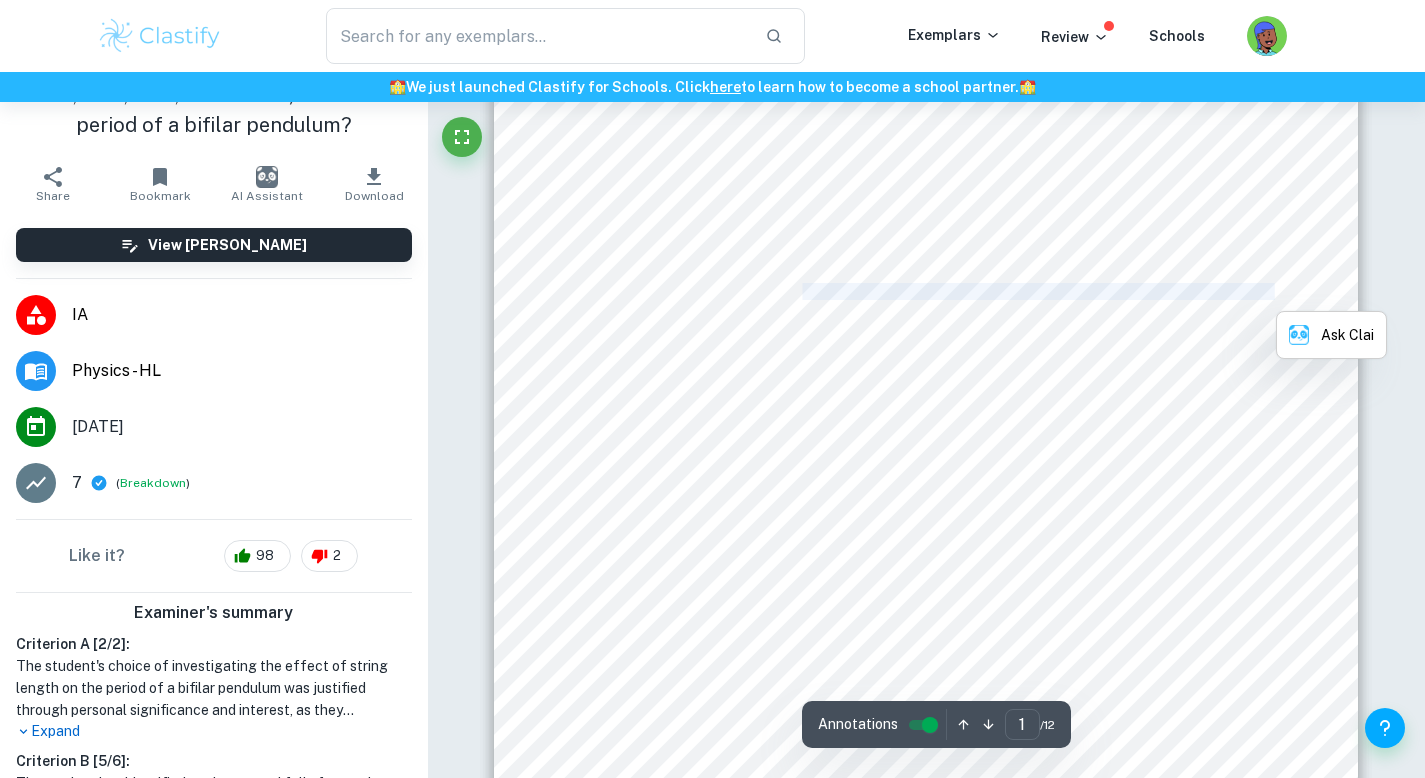 copy on "meaning there are no unbalanced forces in the vertical plane." 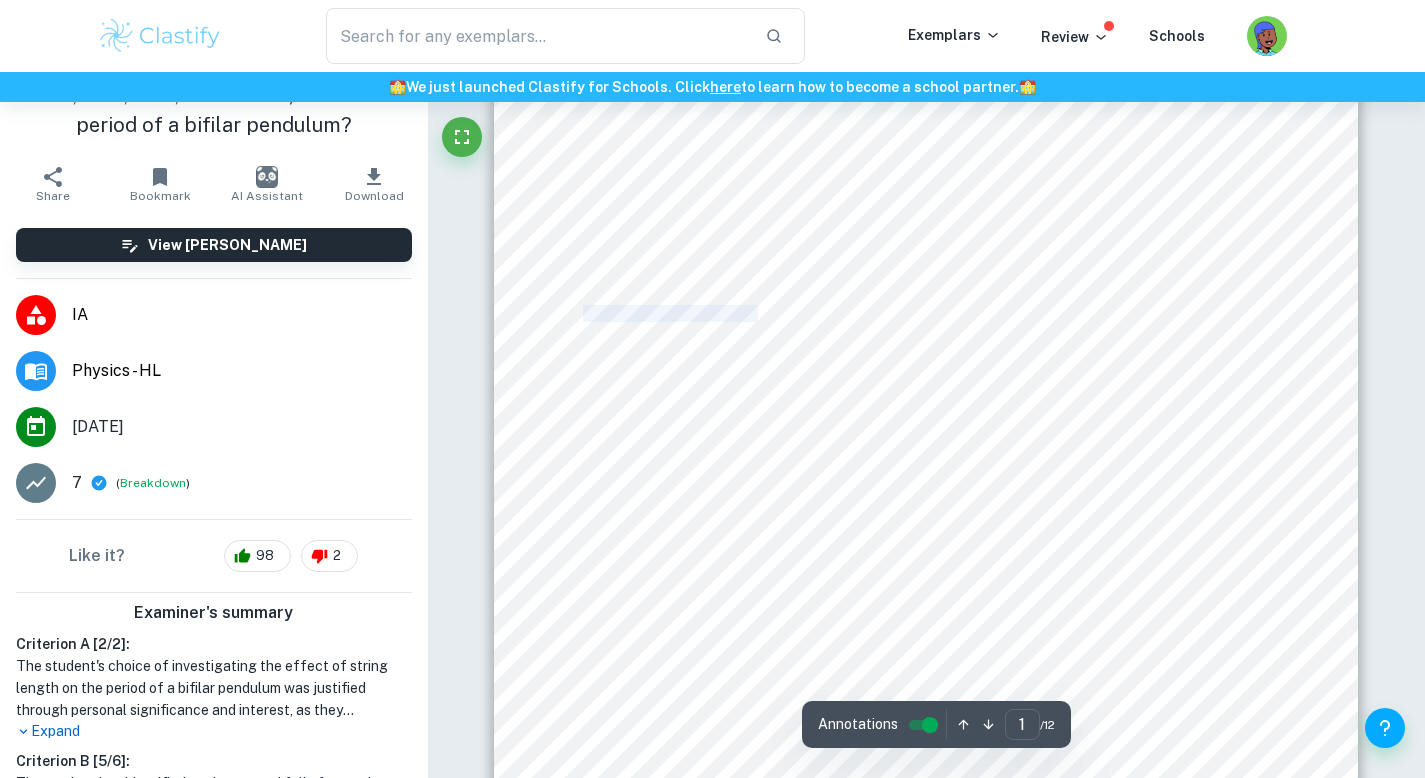 drag, startPoint x: 582, startPoint y: 313, endPoint x: 728, endPoint y: 311, distance: 146.0137 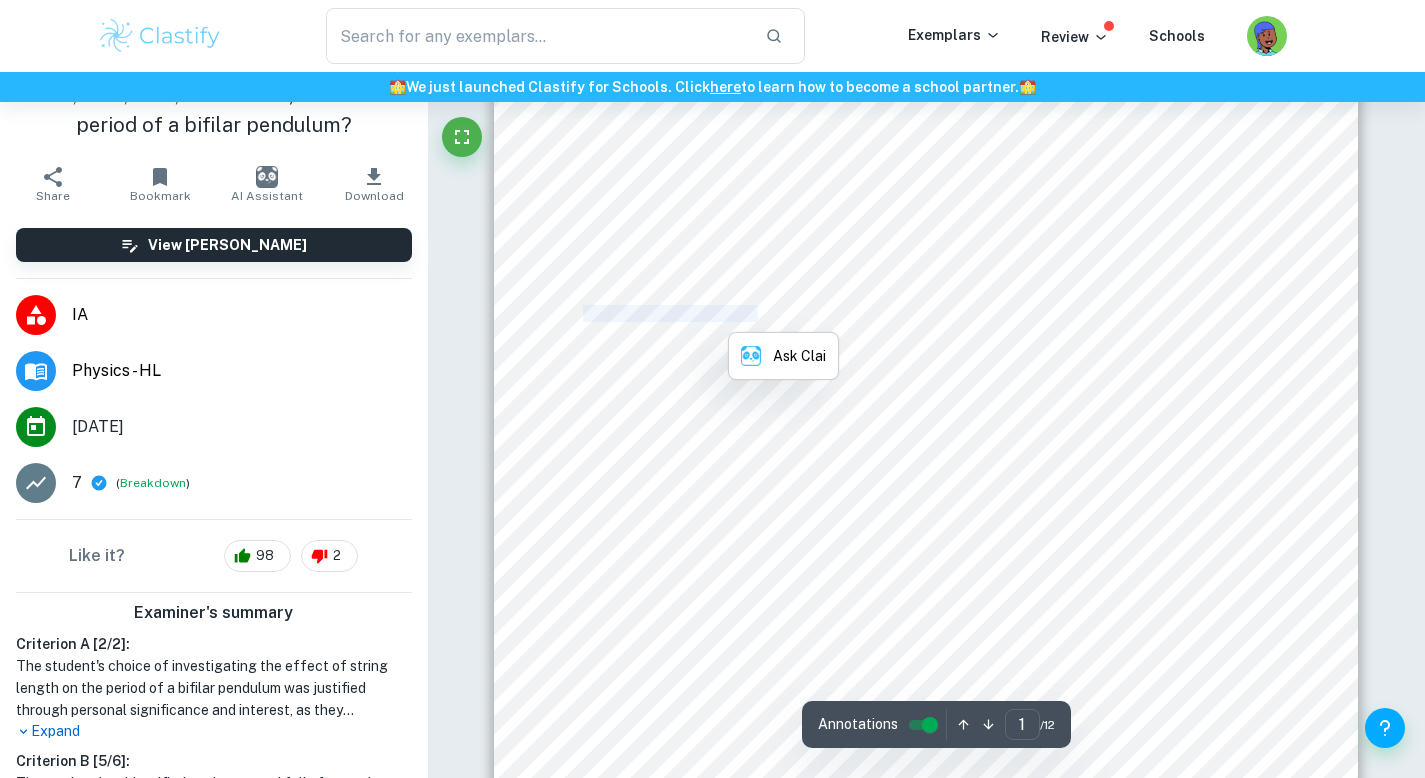 copy on "Widayati et al., 2019" 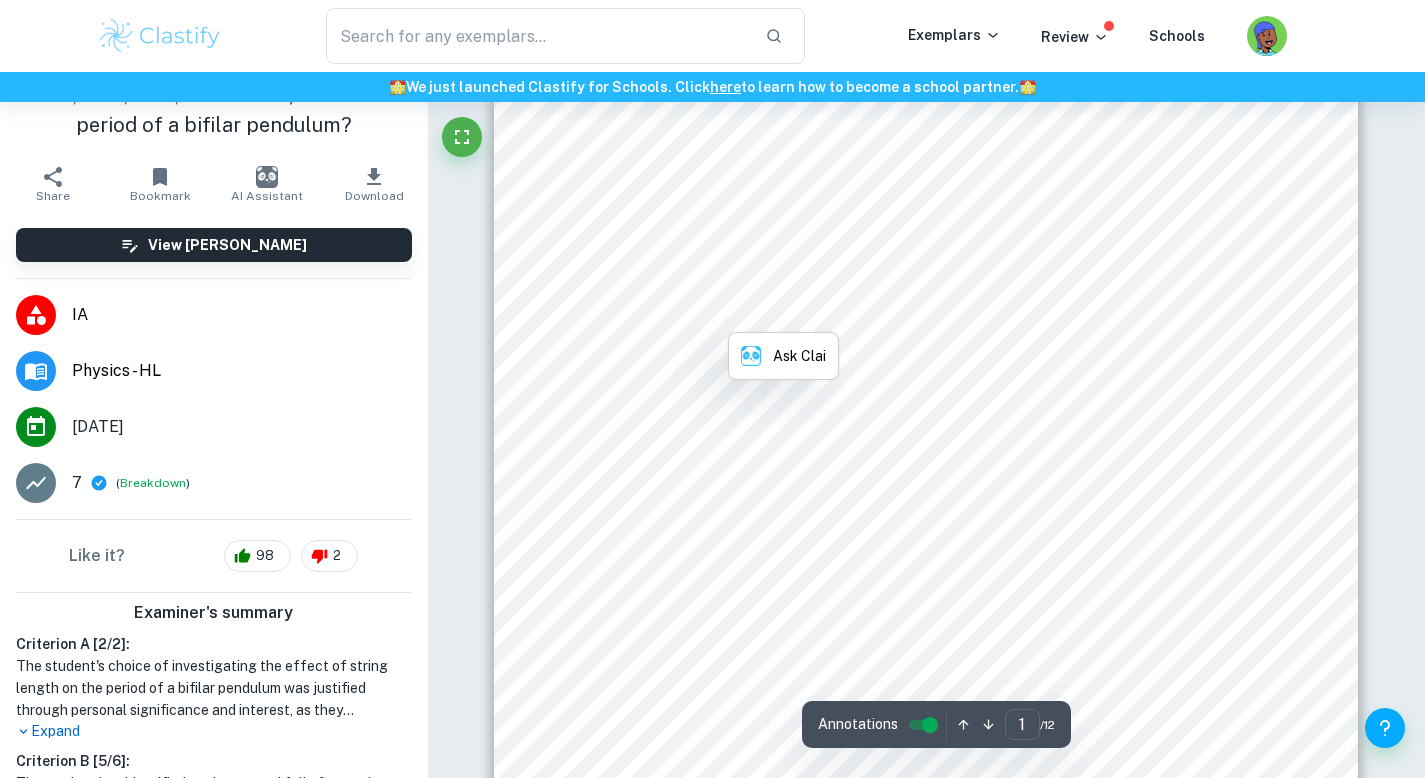 click on "Page 1 of 12 1. Introduction It has always sparked my interest in how aeroplanes are able to maintain stability while on flight, specifically, unmanned air vehicles (UAV). Recently, I9ve seen a video on the use of these UAVs in Africa to transport medical supplies such as blood and vaccines. As I intend to study mechanical engineering at university, a topic that has caught my attention is the bifilar pendulum and how it was used in designing and constructing UAVs by simulating and calculating its moment of inertia (Habeck & Seiler, n.d.). Though not thoroughly taught, this topic is connected to the topics learned in class, such as simple harmonic motion (Waves) and torque in Option B (Engineering Physics). Thus, my research question is:   How does the length of the string (0.15, 0.25, 0.35, 0.45, and 0.55 m) affect the period of a bifilar pendulum? In a bifilar pendulum, it is known that factors may affect the period of oscillation and moment of can influence the moment of inertia of an object.   Figure 1" at bounding box center [926, 303] 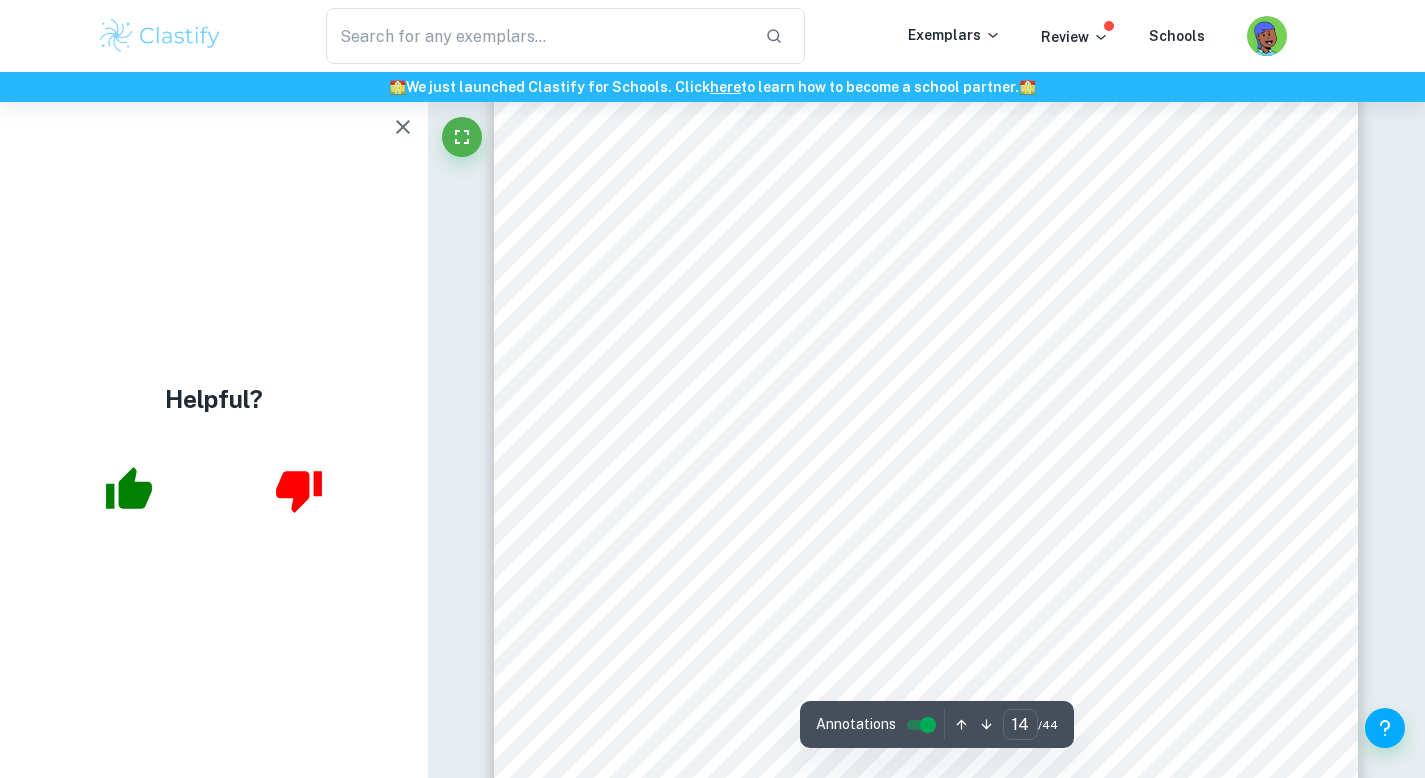 scroll, scrollTop: 16419, scrollLeft: 0, axis: vertical 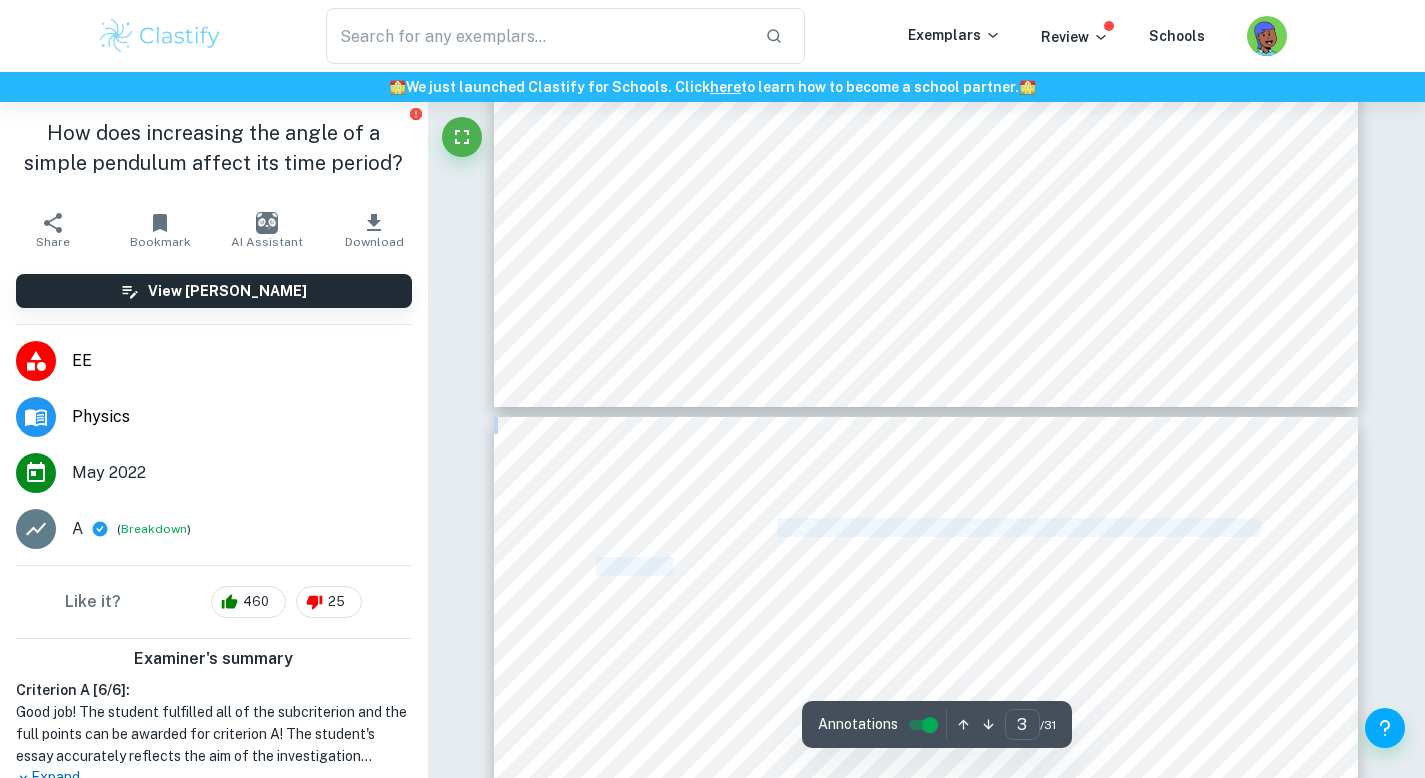 drag, startPoint x: 776, startPoint y: 528, endPoint x: 672, endPoint y: 564, distance: 110.054535 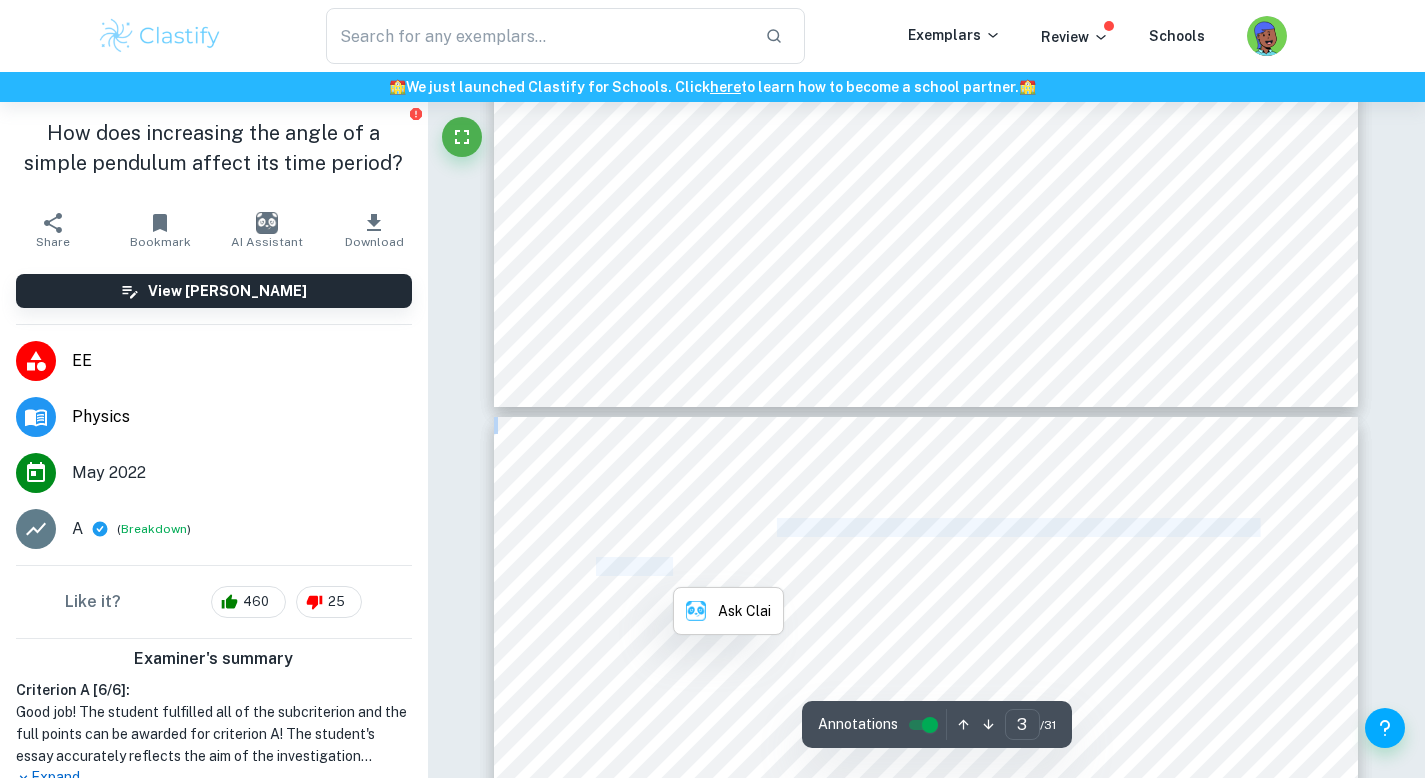 copy on "will first explore the current theoretical knowledge regarding the time periods for" 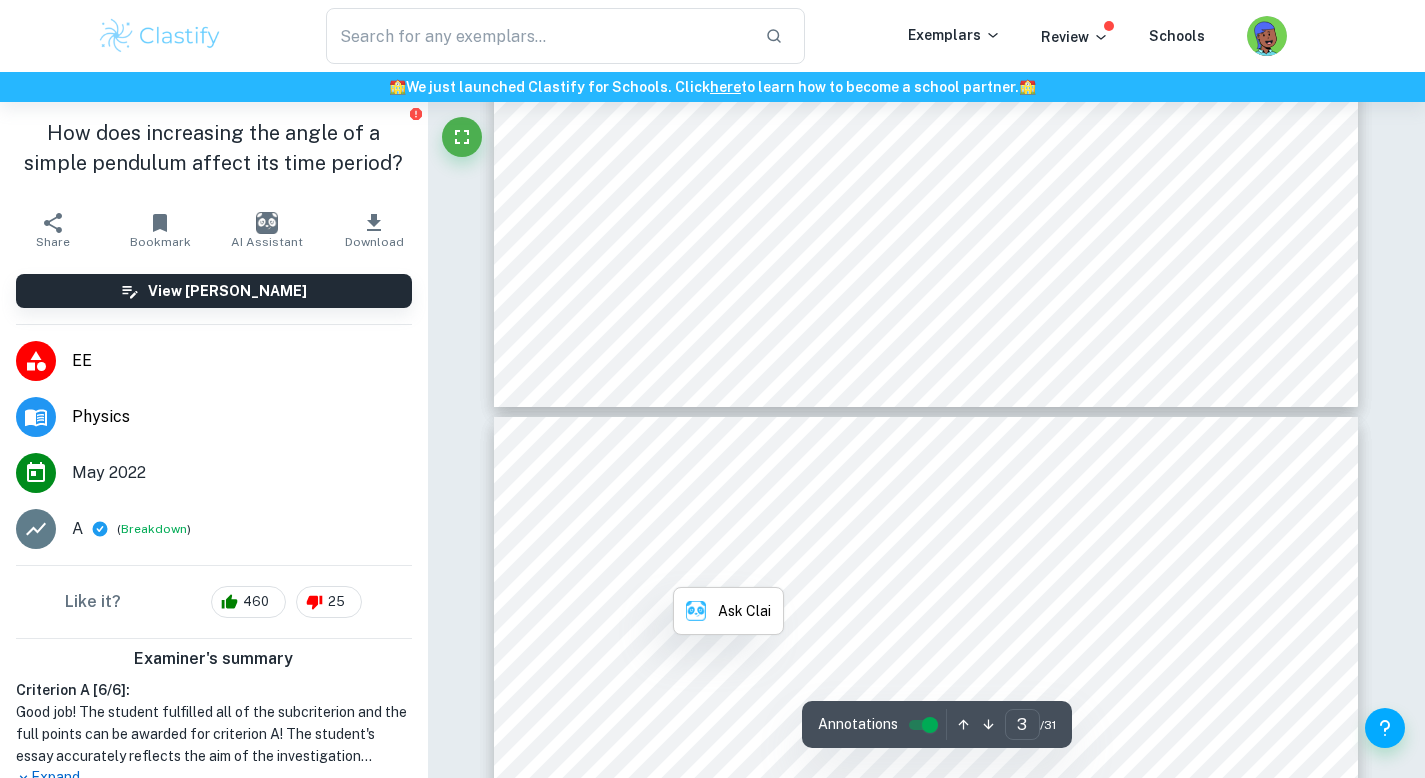 click on "larger angles. This essay will first explore the current theoretical knowledge regarding the time periods for simple pendulums for small and large initial angles, then will discuss the method through which I have collected the data, an analysis of the independent, dependent and controlled variables, followed by an analysis of the data I have collected and the conclusions I have reached based on my initial hypothesis and further avenues of study. II.   Theoretical Background Definitions of key terms 1 : Key term   Definition Oscillatory motion of simple pendulum   The to and fro motion of the pendulum in a periodic fashion Time period of simple pendulum   Defined as the time taken by the pendulum to complete a full wavelength or oscillation and is denoted by ‘T’. Amplitude of simple pendulum   In the case of the simple pendulum, the amplitude is the distance travelled from the equilibrium position to an extreme point/ the maximum displacement it can cover from equilibrium position to a particular point." at bounding box center (926, 976) 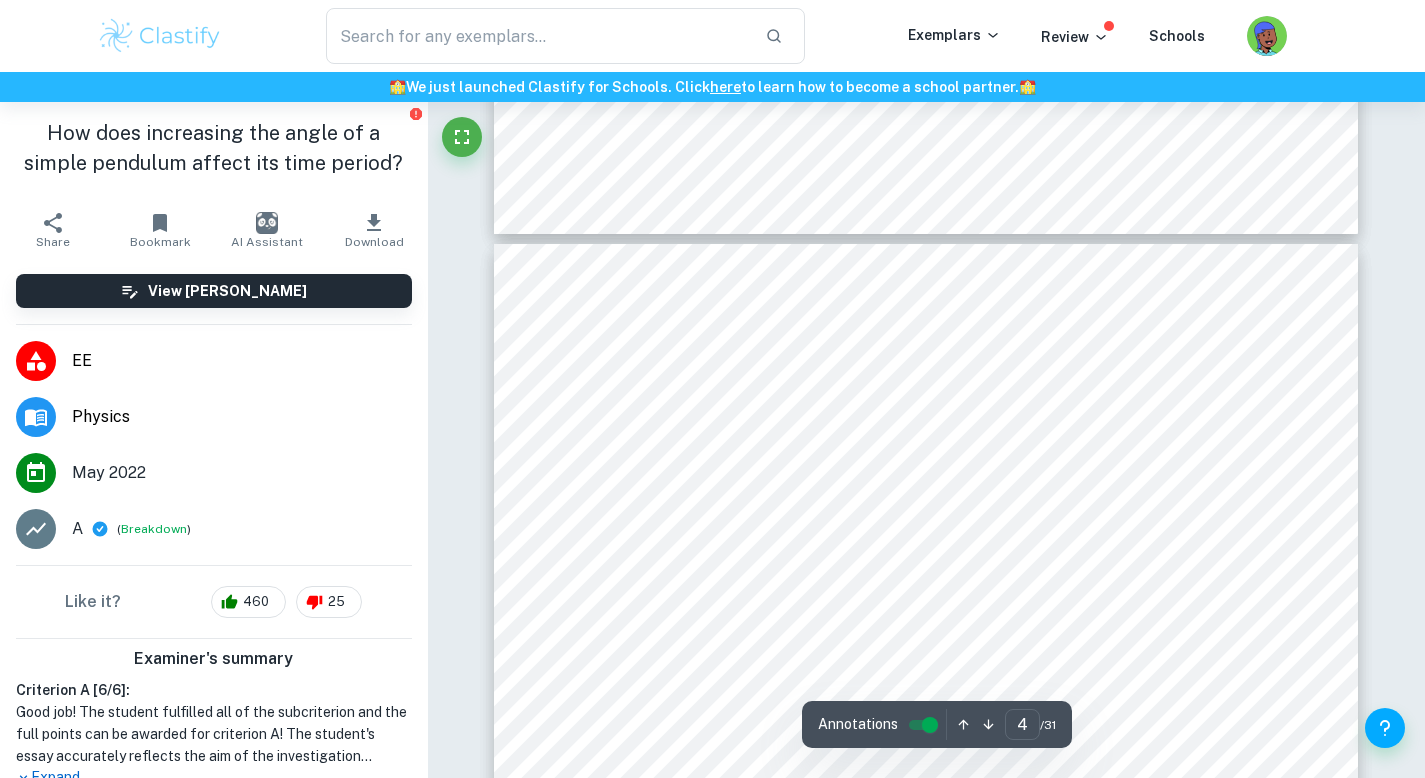 scroll, scrollTop: 3421, scrollLeft: 0, axis: vertical 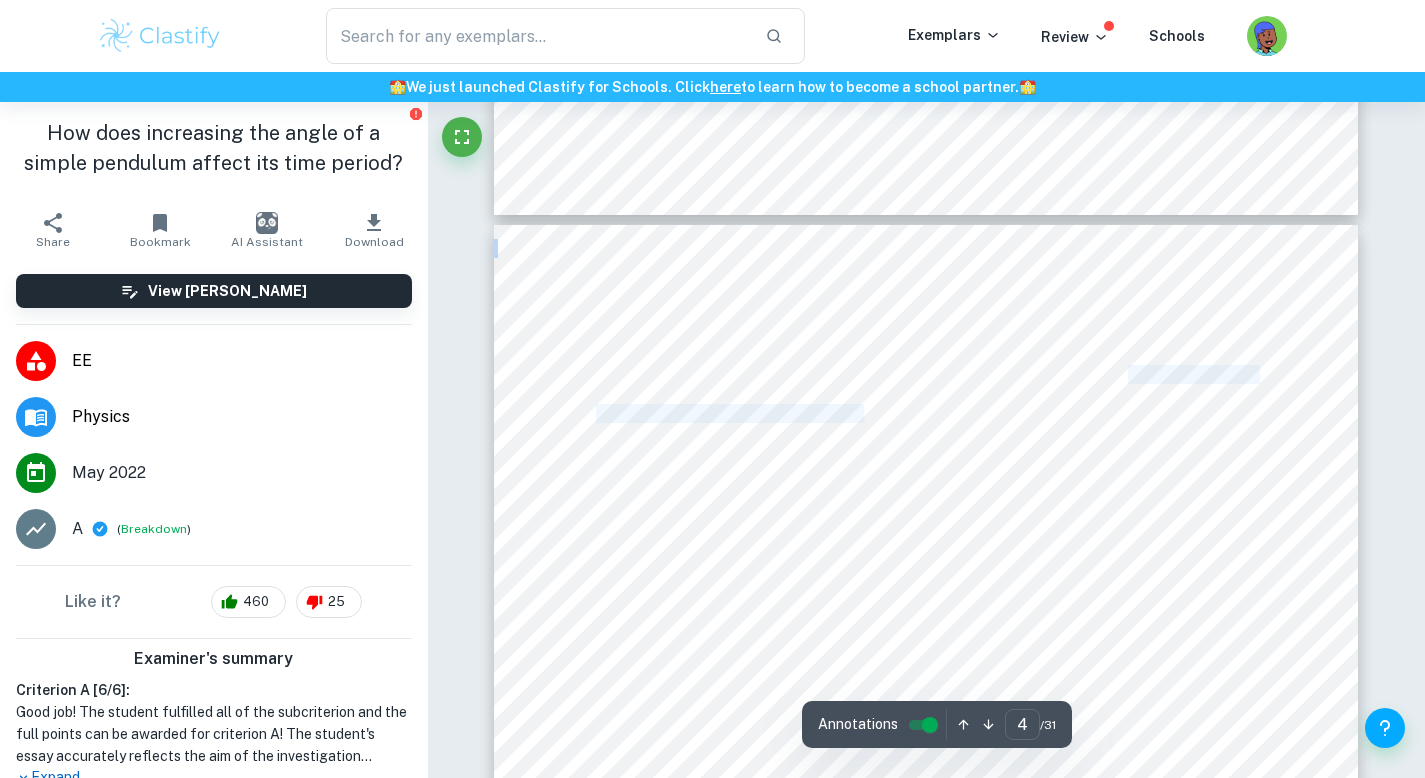 drag, startPoint x: 1128, startPoint y: 377, endPoint x: 865, endPoint y: 413, distance: 265.45245 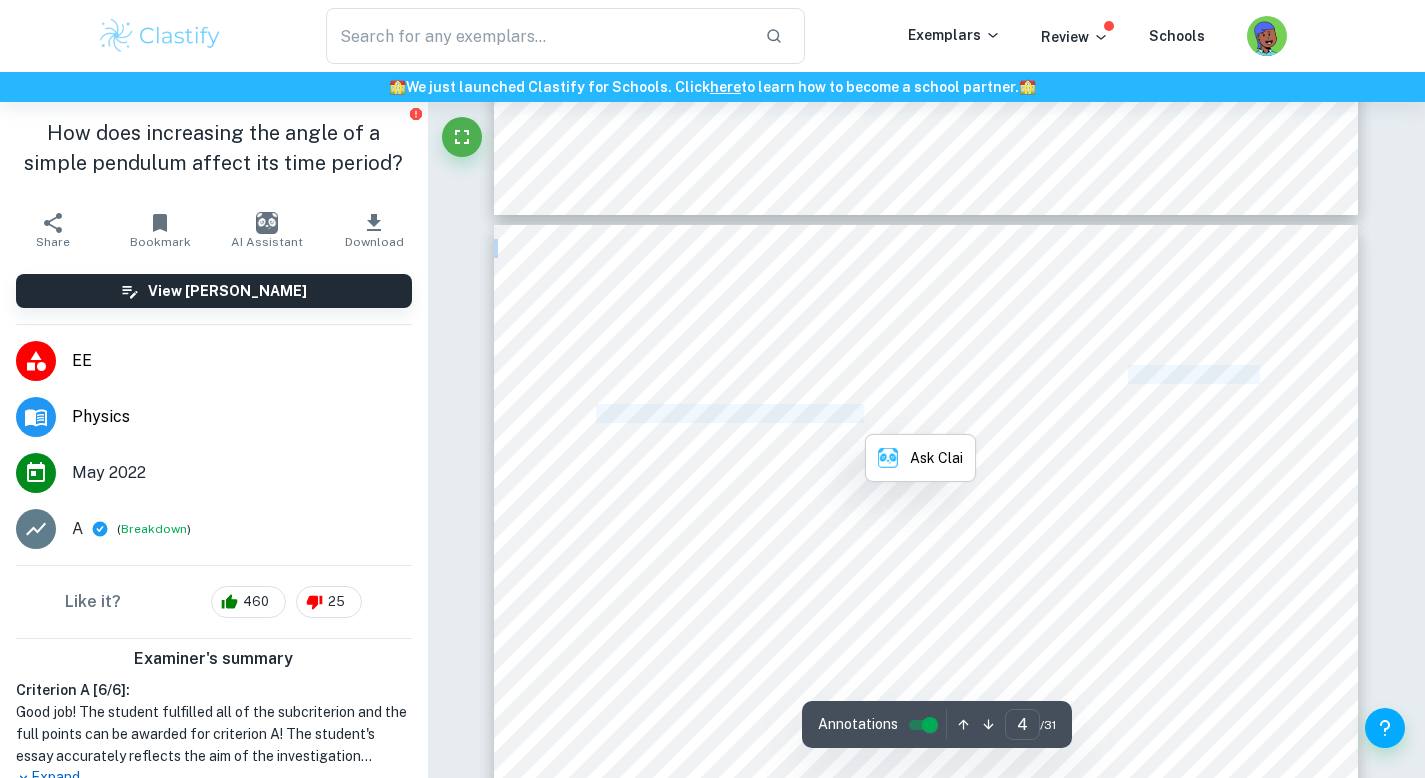copy on "scuss the method through which I have collected the data," 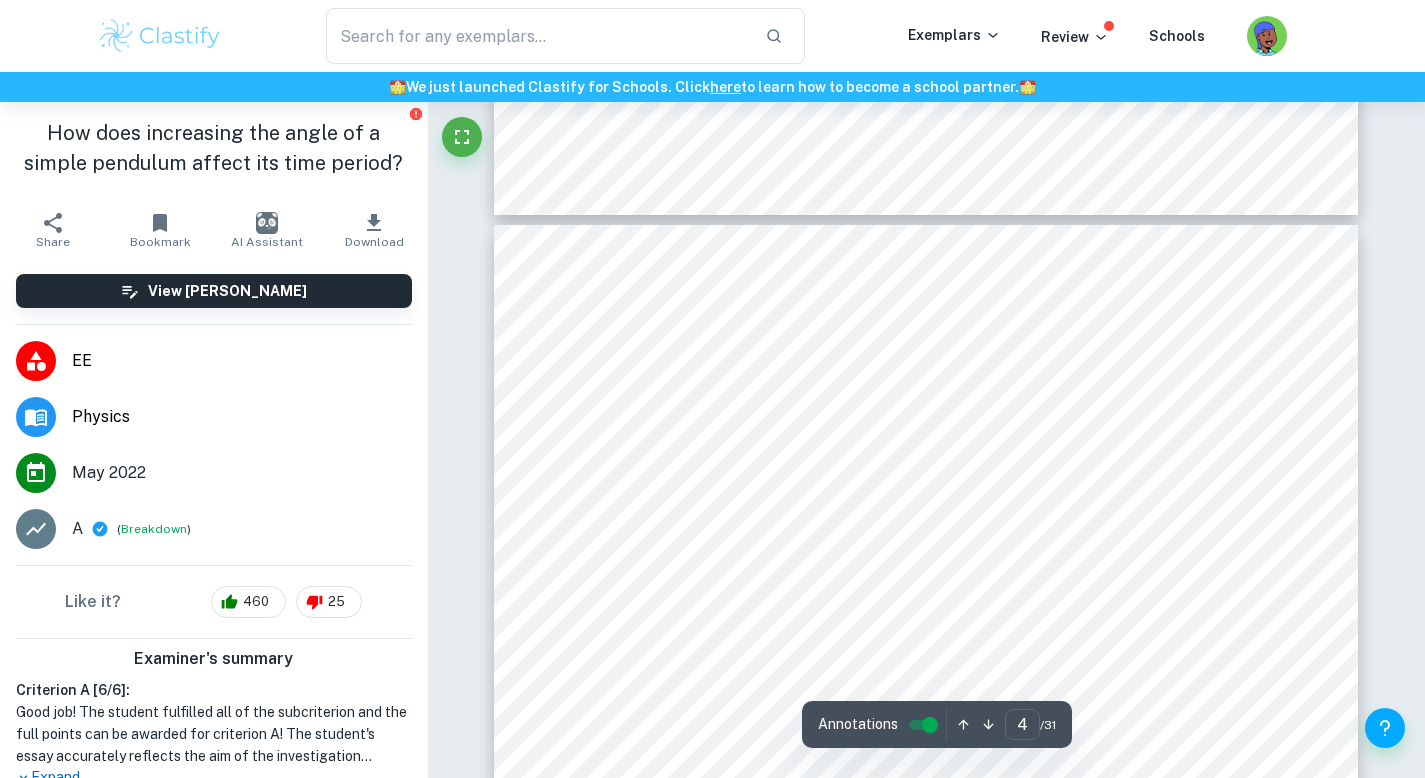 click on "variables, followed by an analysis of the data I have collected and the conclusions I have reached" at bounding box center [926, 453] 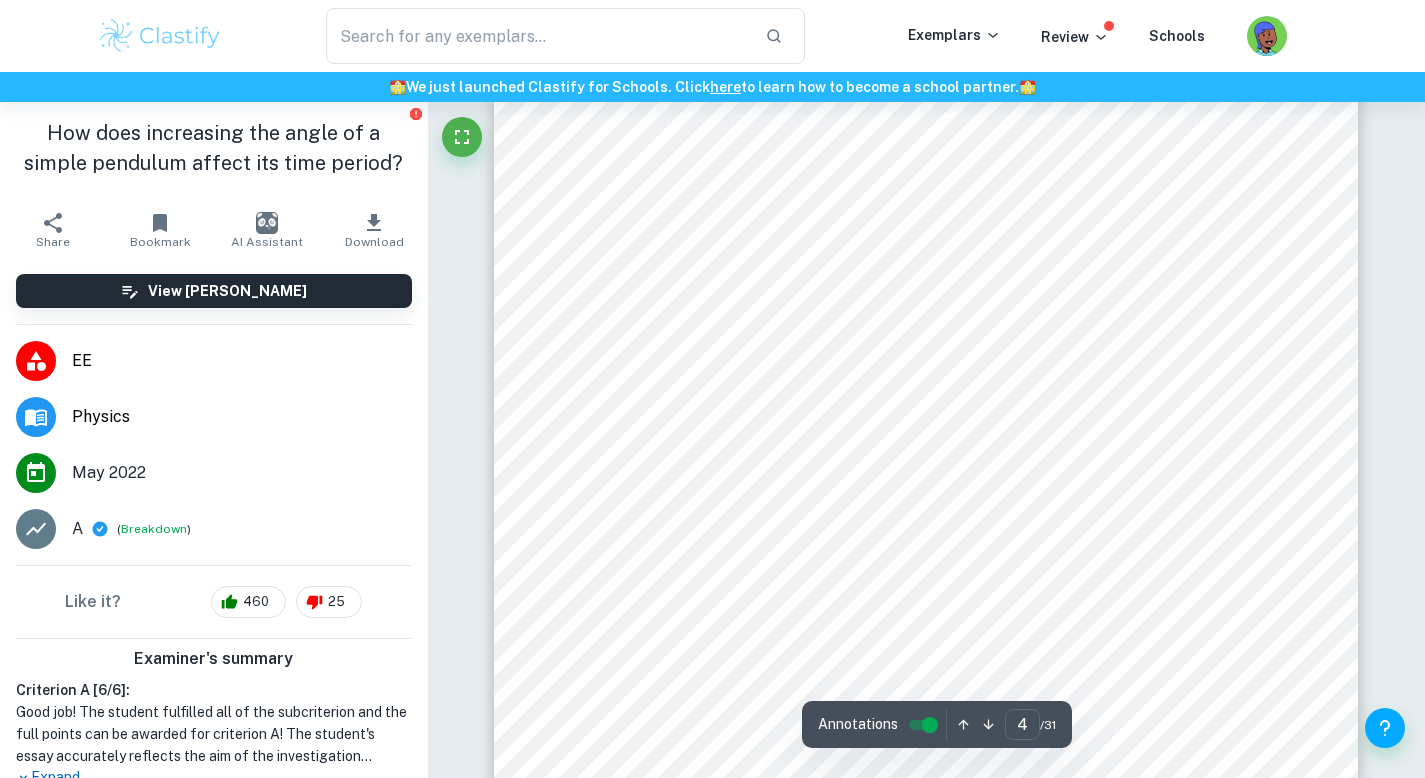 scroll, scrollTop: 3760, scrollLeft: 0, axis: vertical 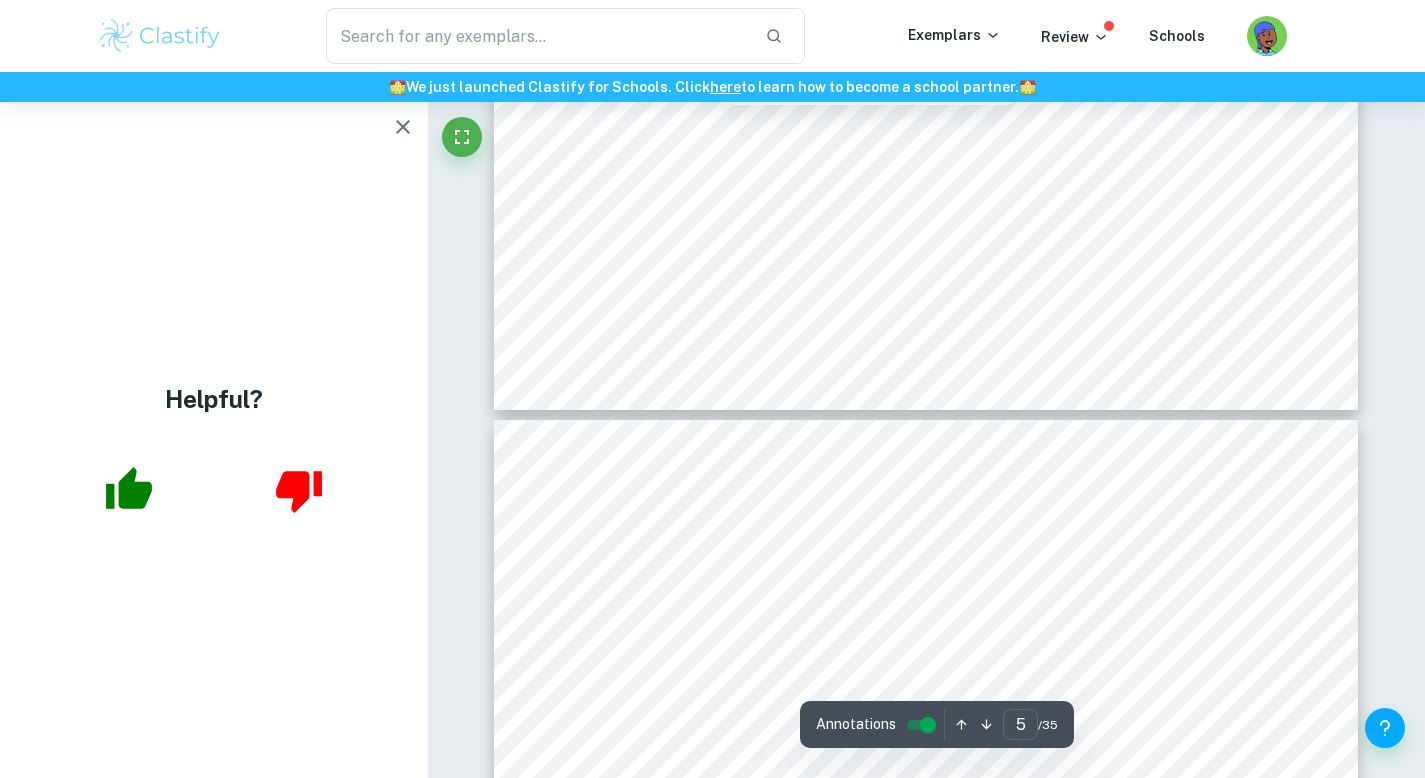 type on "4" 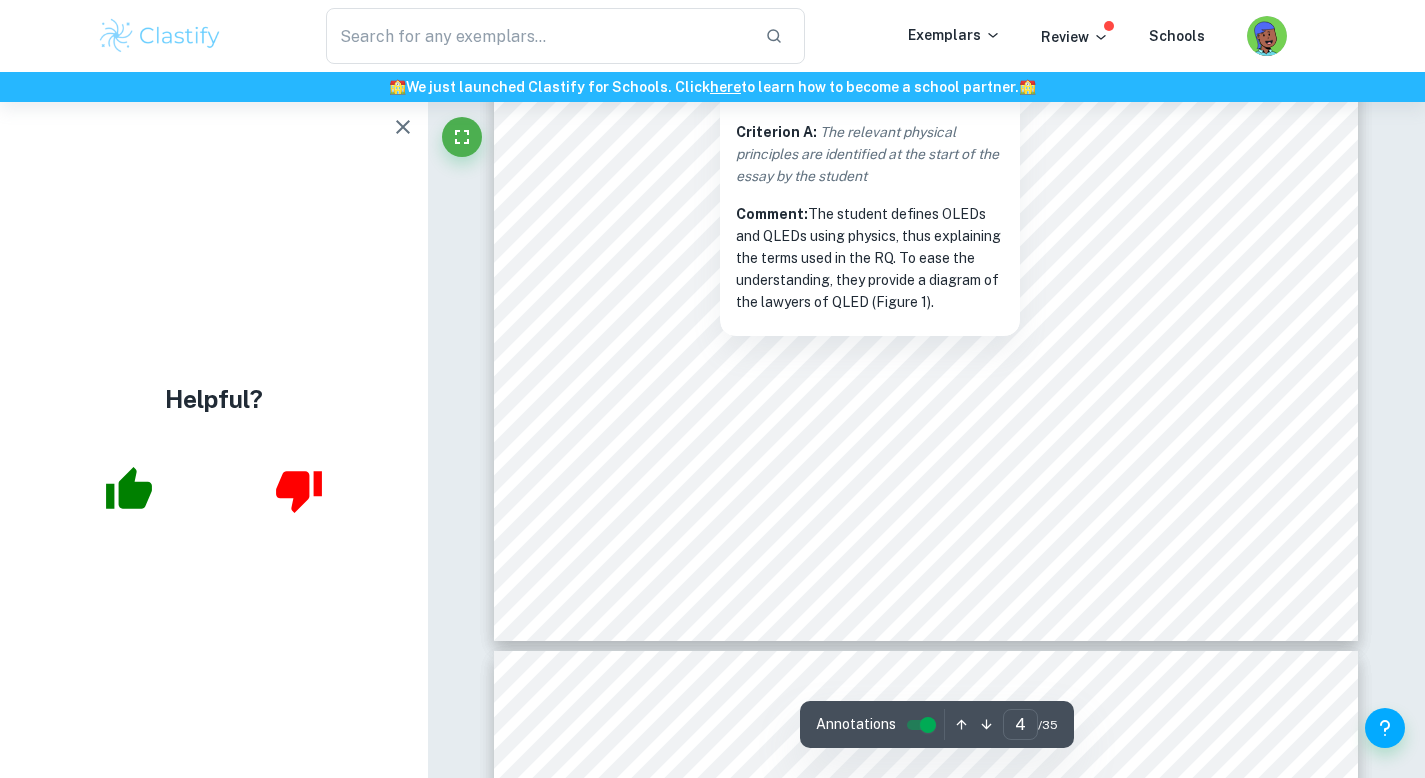 scroll, scrollTop: 4467, scrollLeft: 0, axis: vertical 